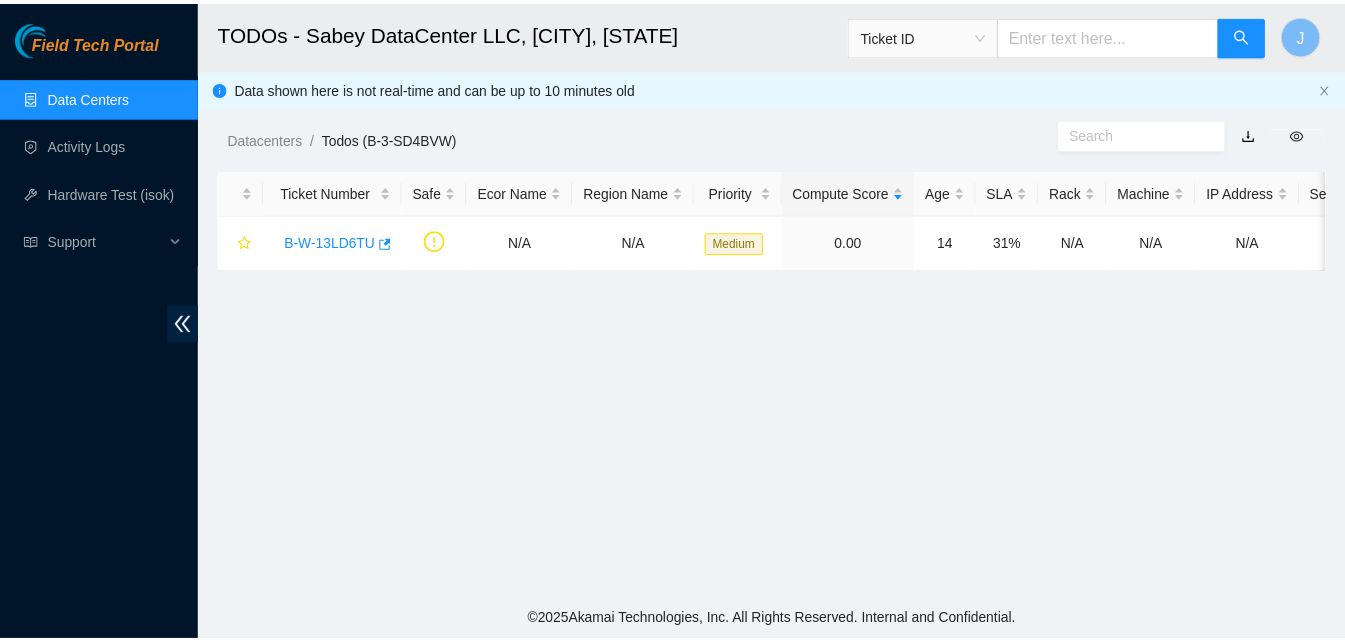 scroll, scrollTop: 0, scrollLeft: 0, axis: both 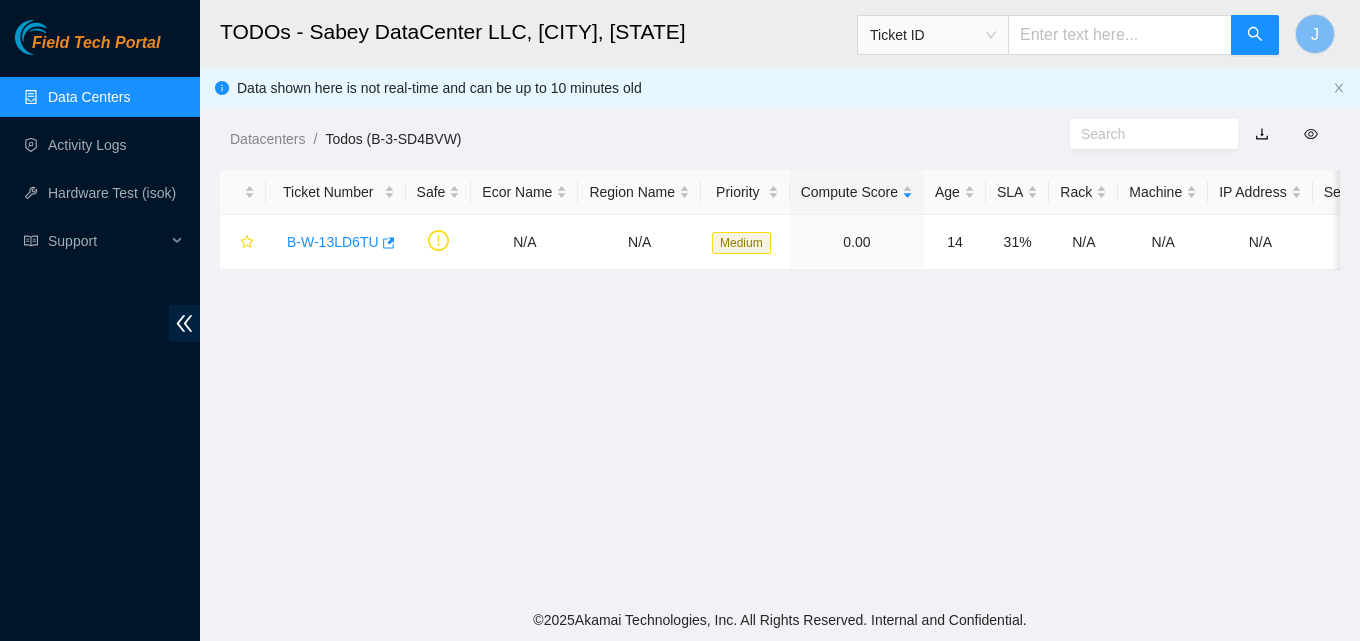 click on "Data Centers" at bounding box center [89, 97] 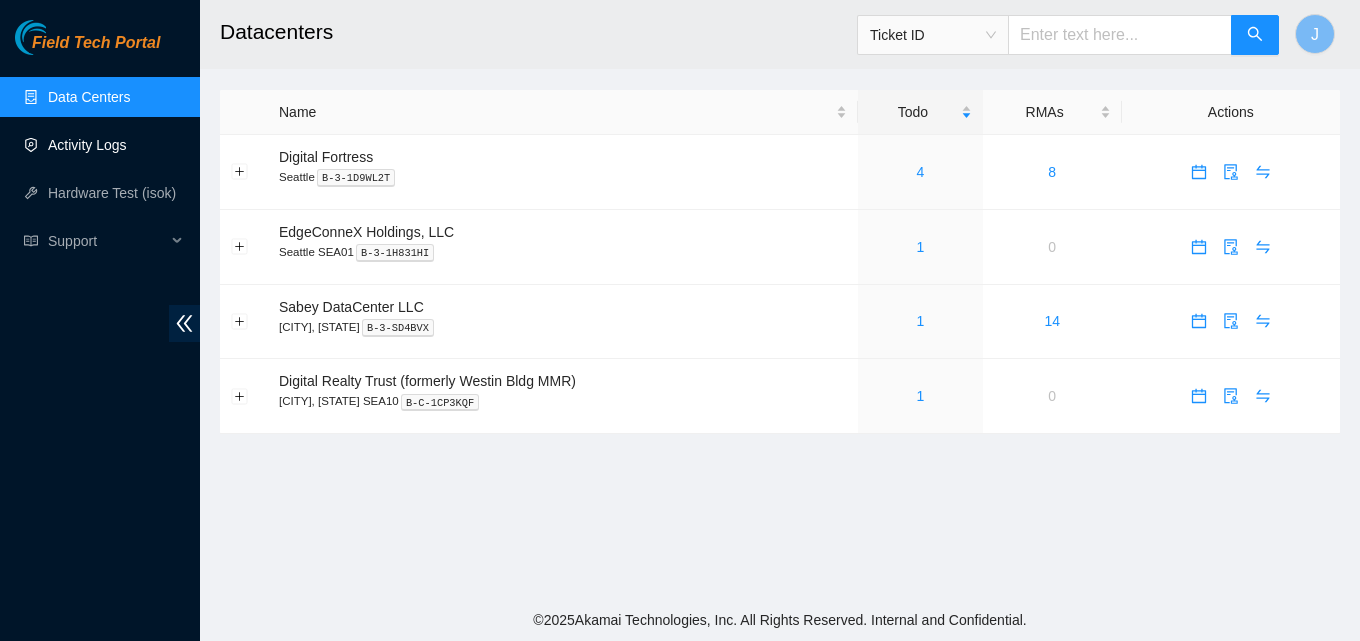 click on "Activity Logs" at bounding box center [87, 145] 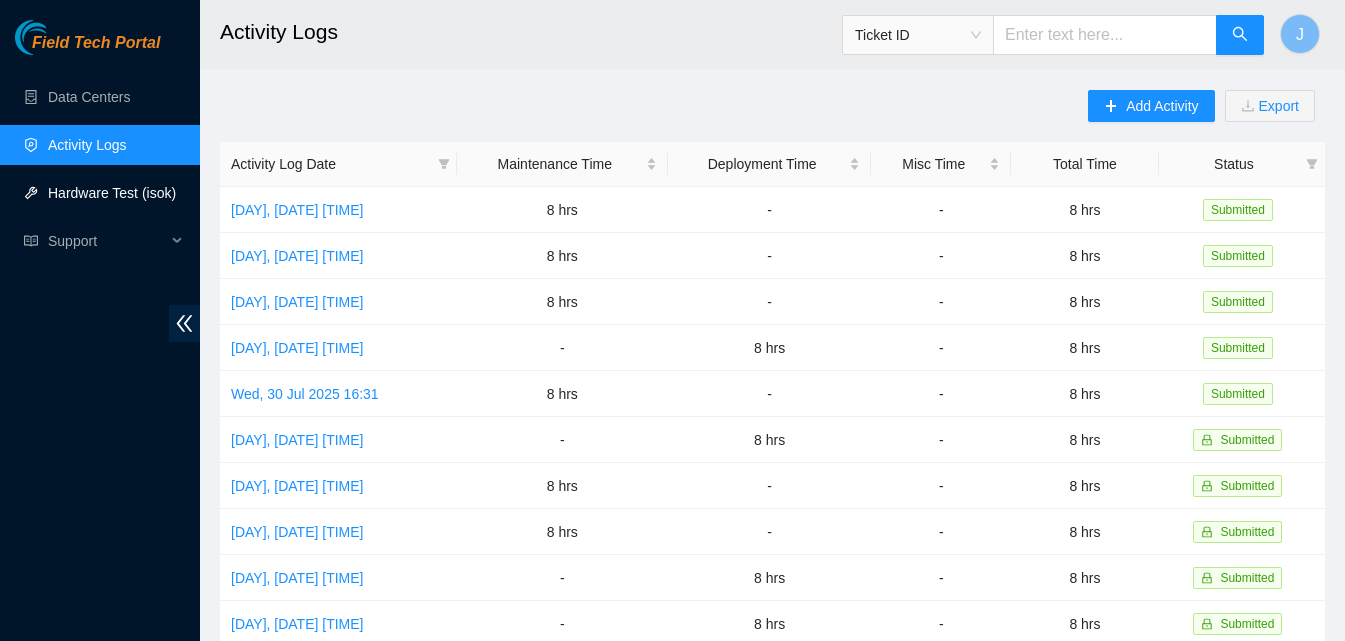 click on "Hardware Test (isok)" at bounding box center [112, 193] 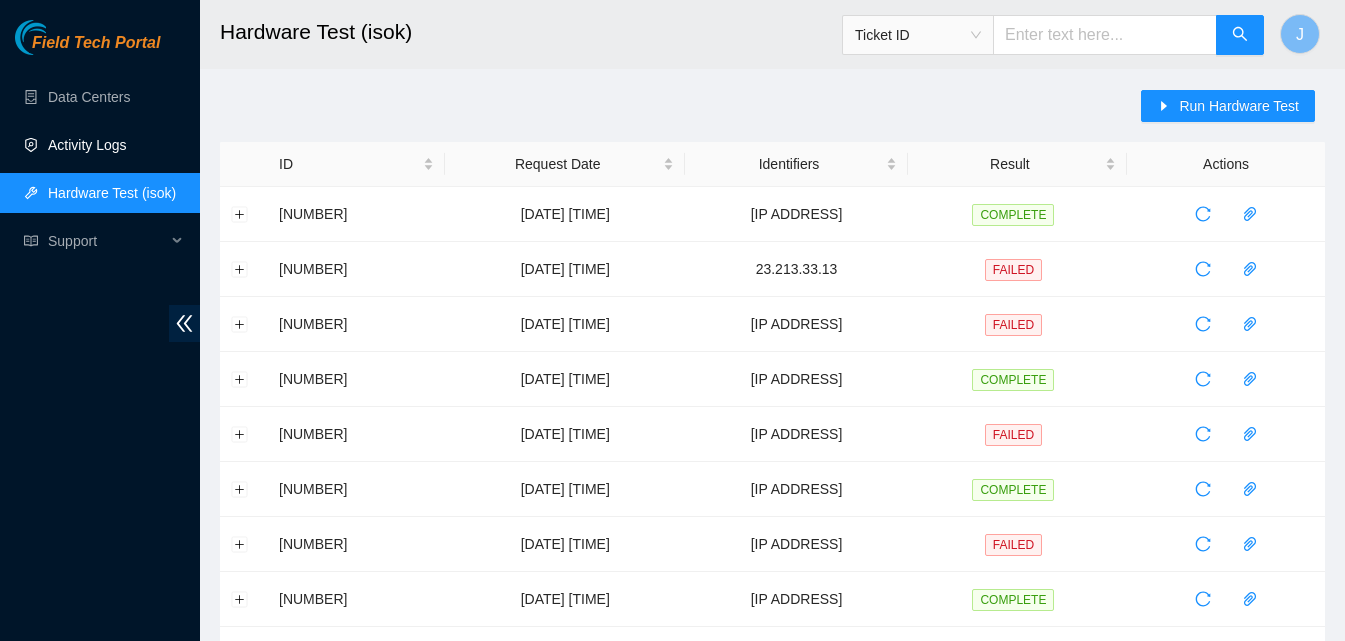 click on "Activity Logs" at bounding box center [87, 145] 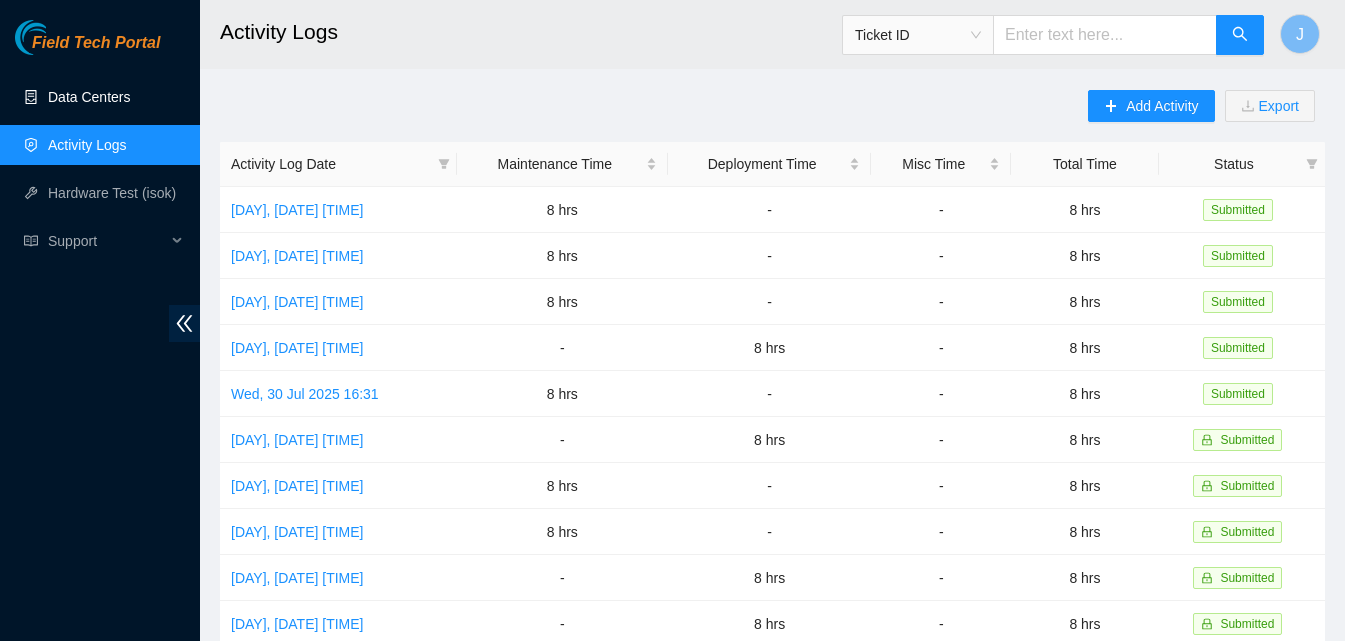 click on "Data Centers" at bounding box center [89, 97] 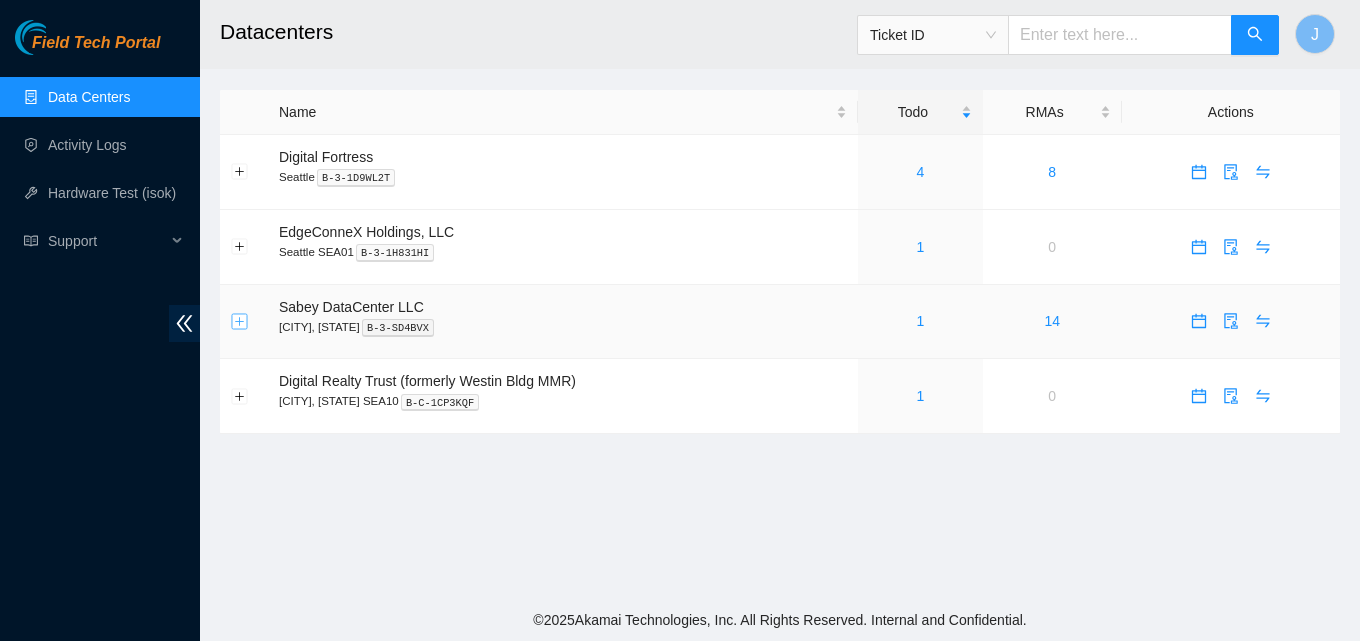 click at bounding box center [240, 321] 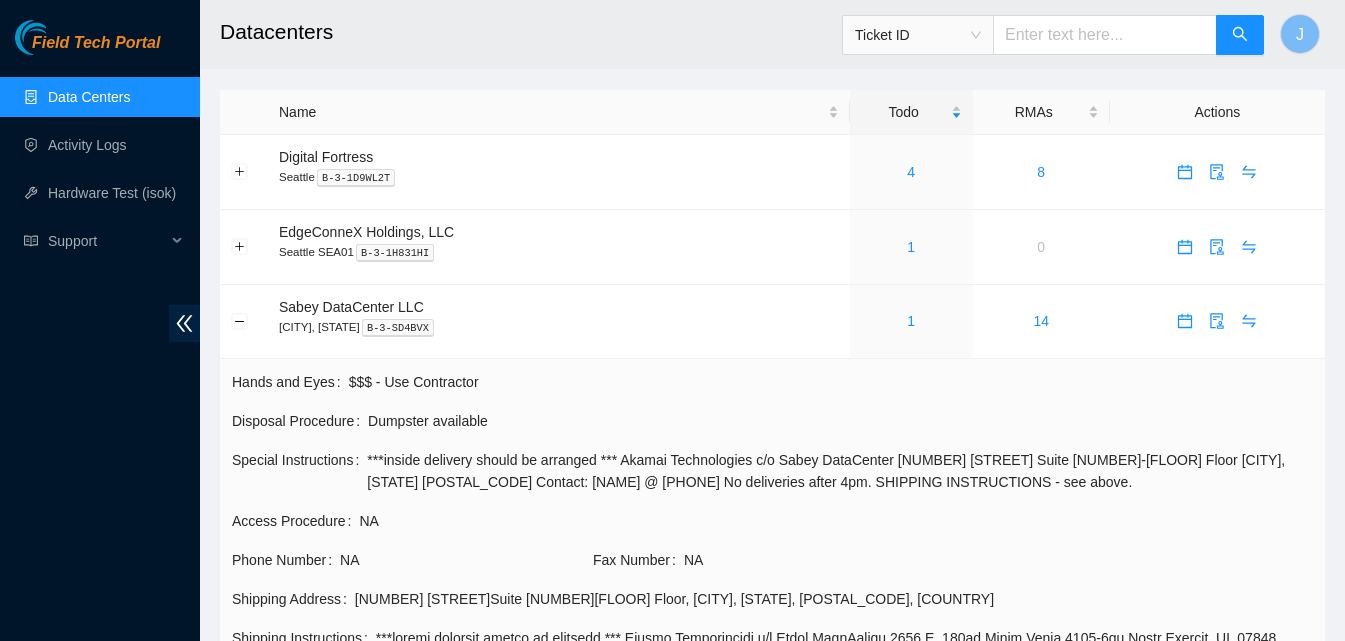 click on "Disposal Procedure Dumpster available" at bounding box center (772, 428) 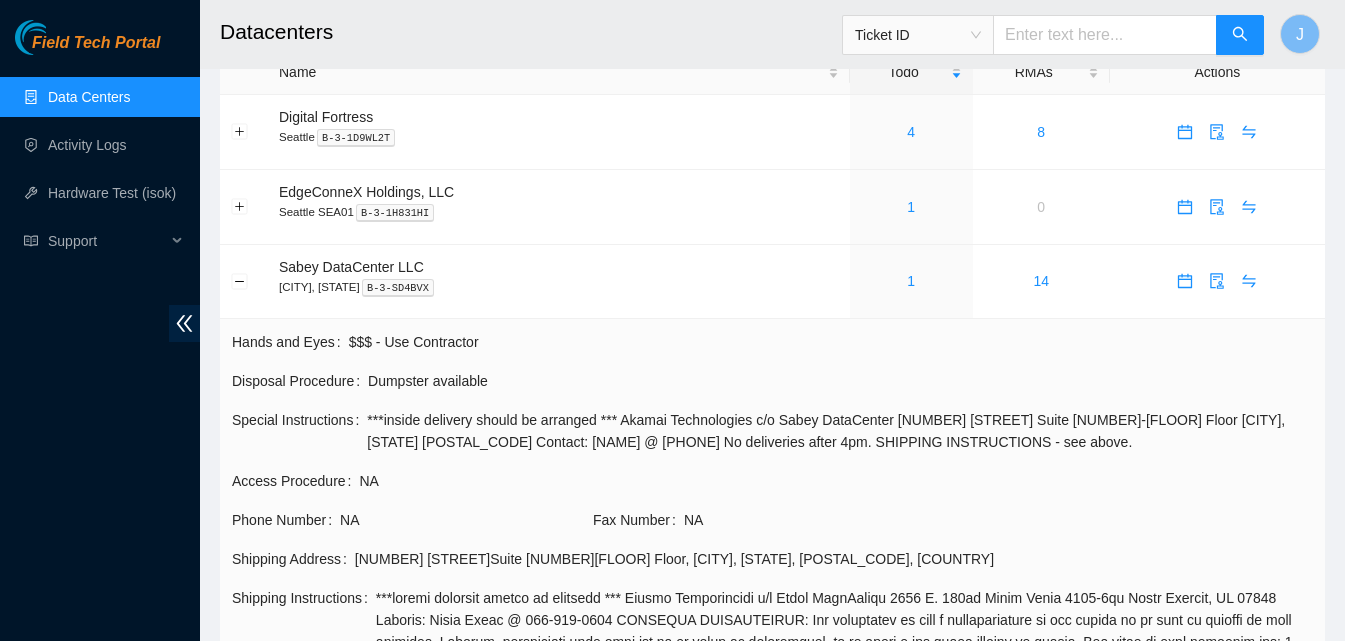 scroll, scrollTop: 80, scrollLeft: 0, axis: vertical 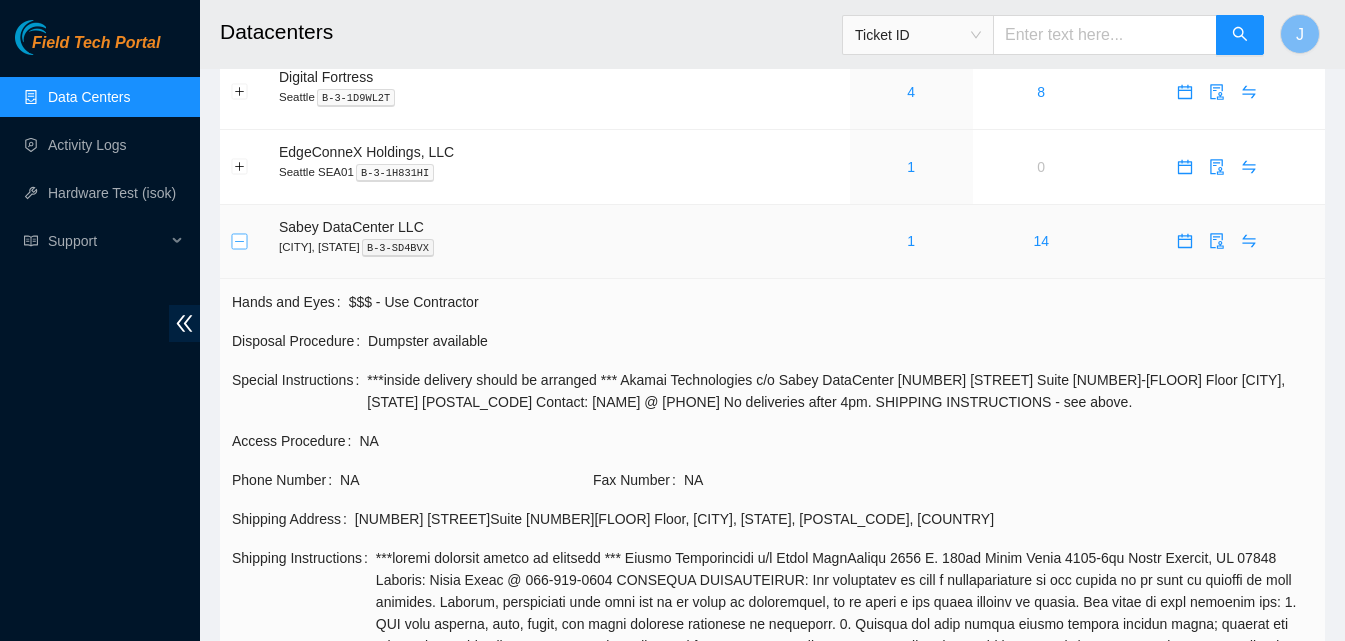 click at bounding box center [240, 241] 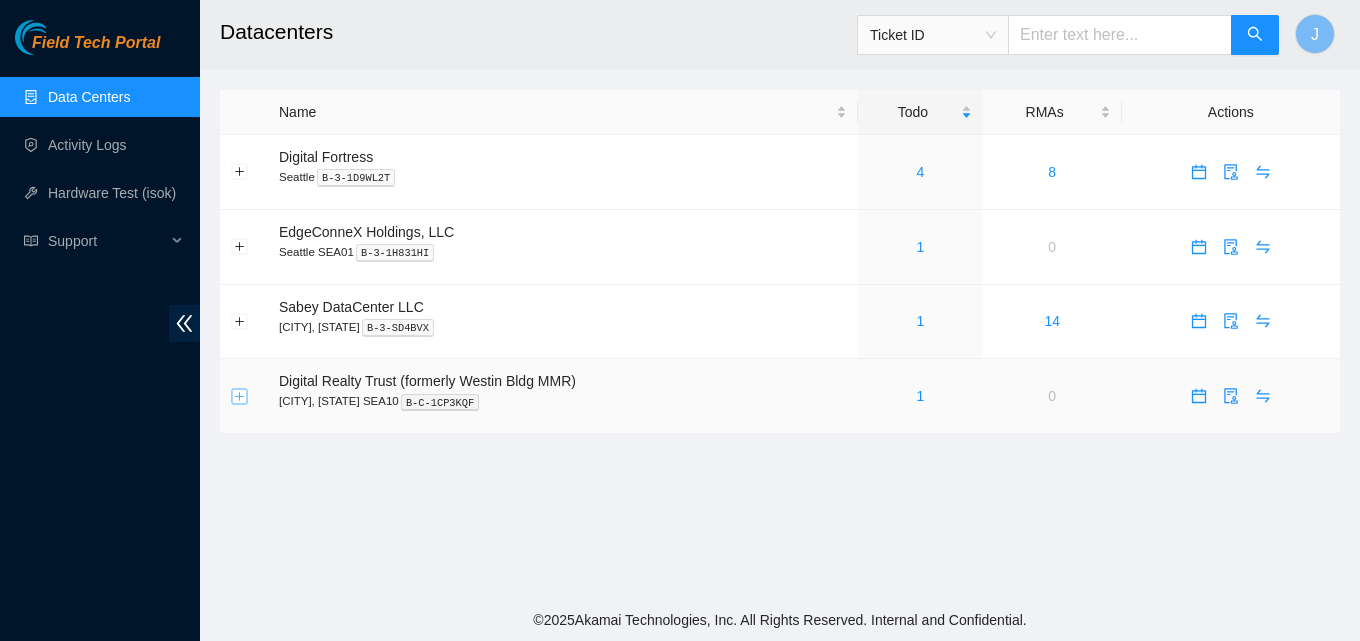 click at bounding box center (240, 396) 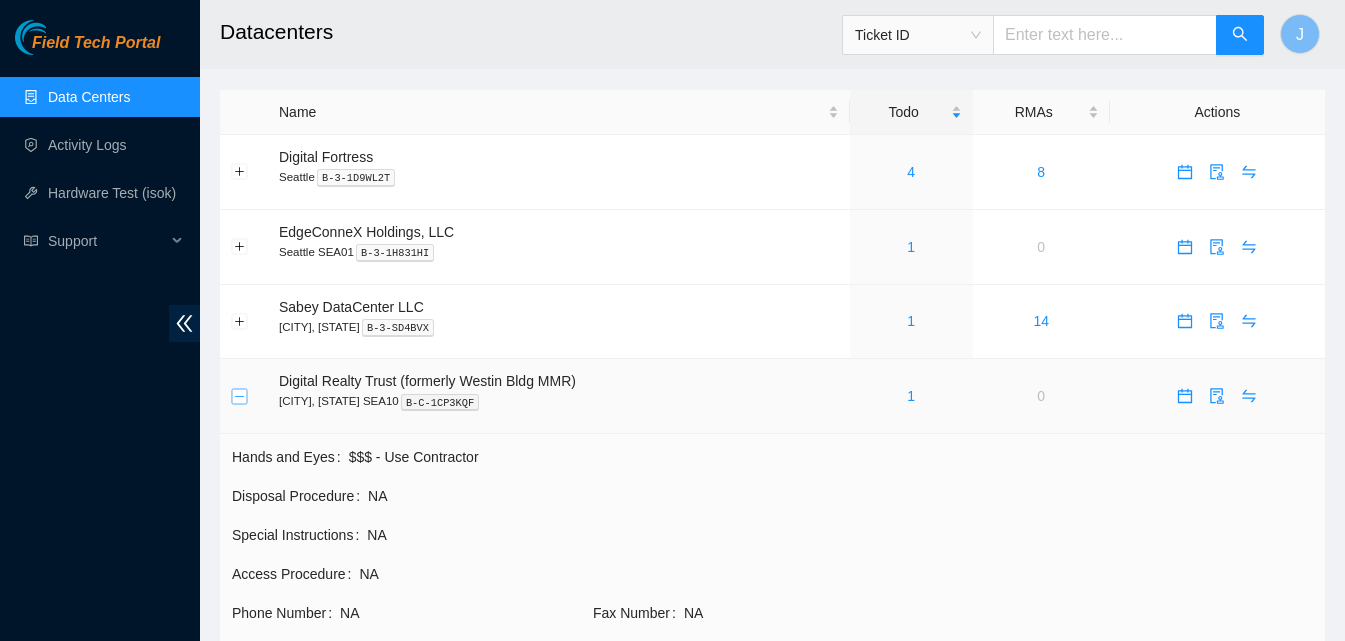 type 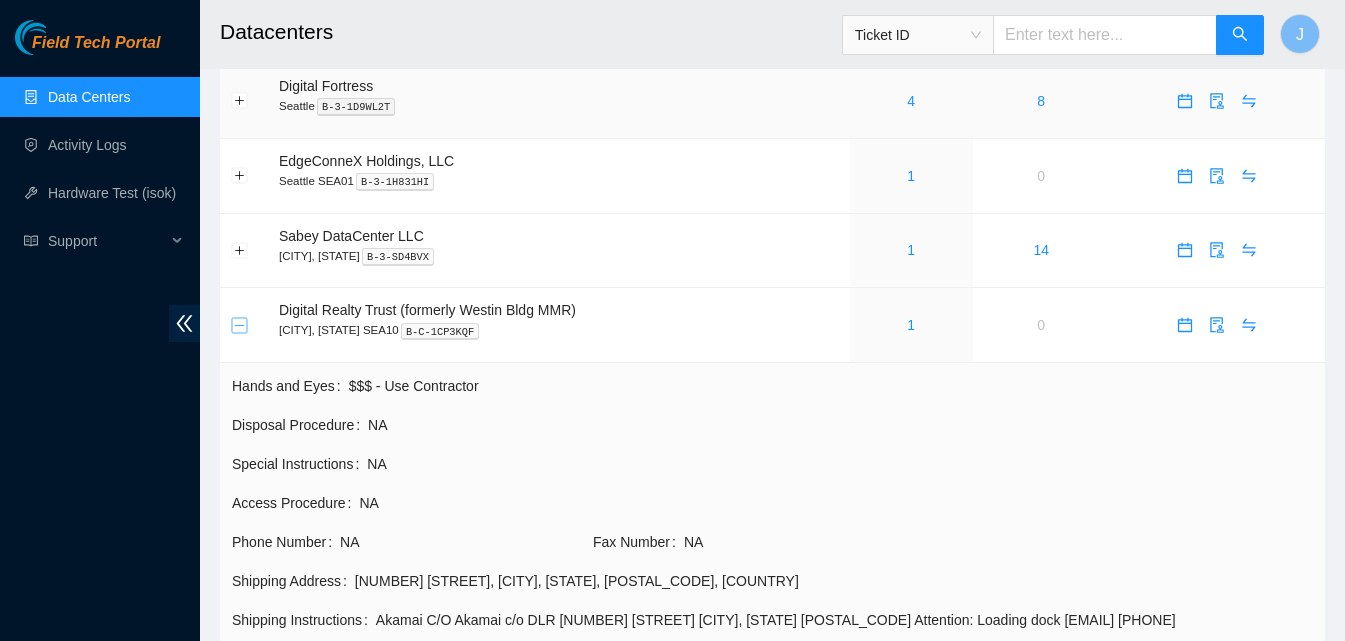 scroll, scrollTop: 0, scrollLeft: 0, axis: both 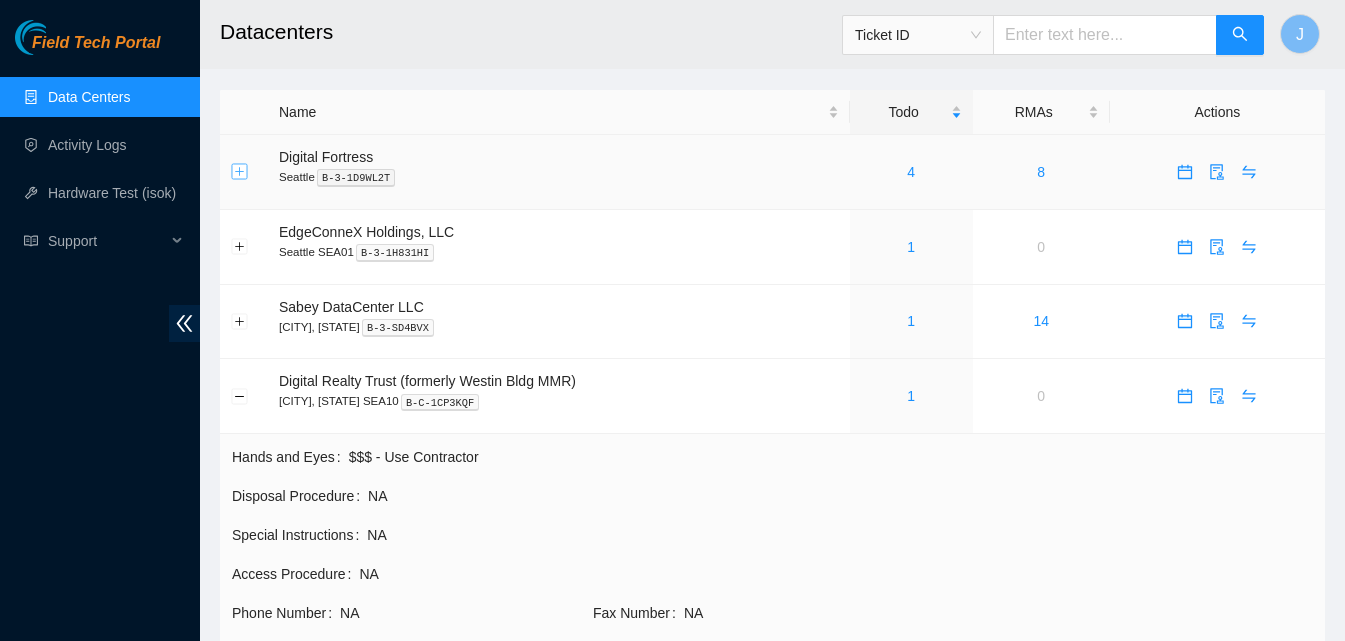 click at bounding box center [240, 172] 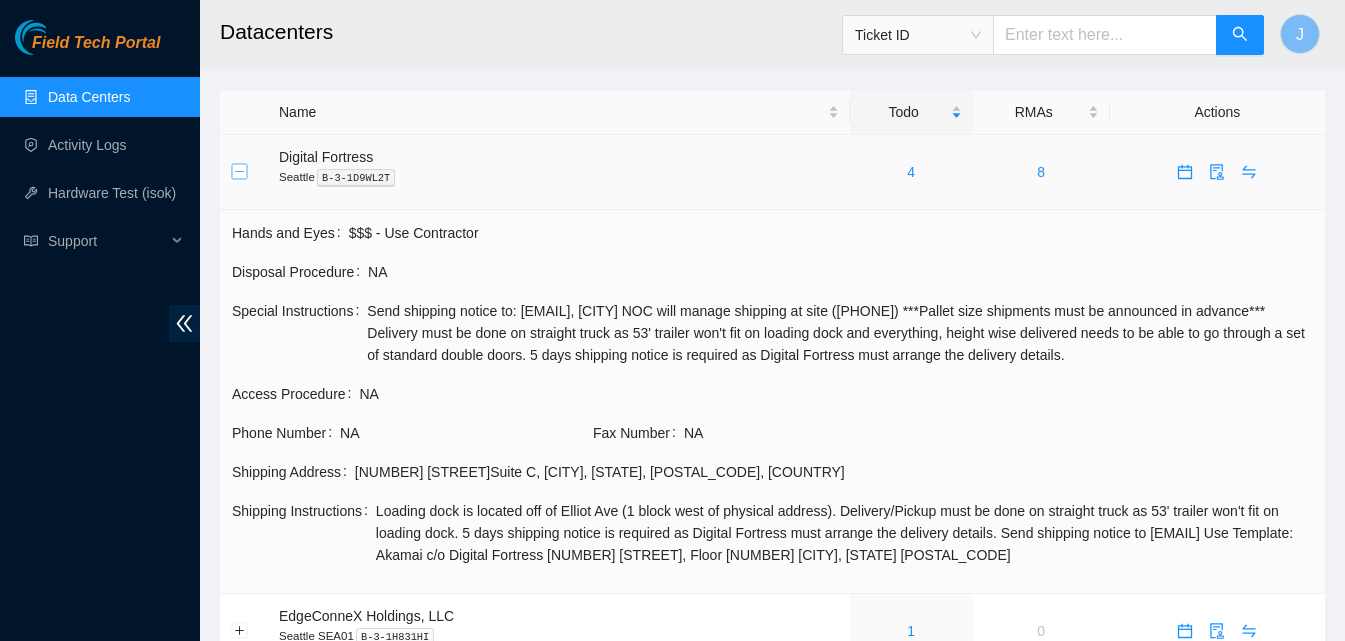 type 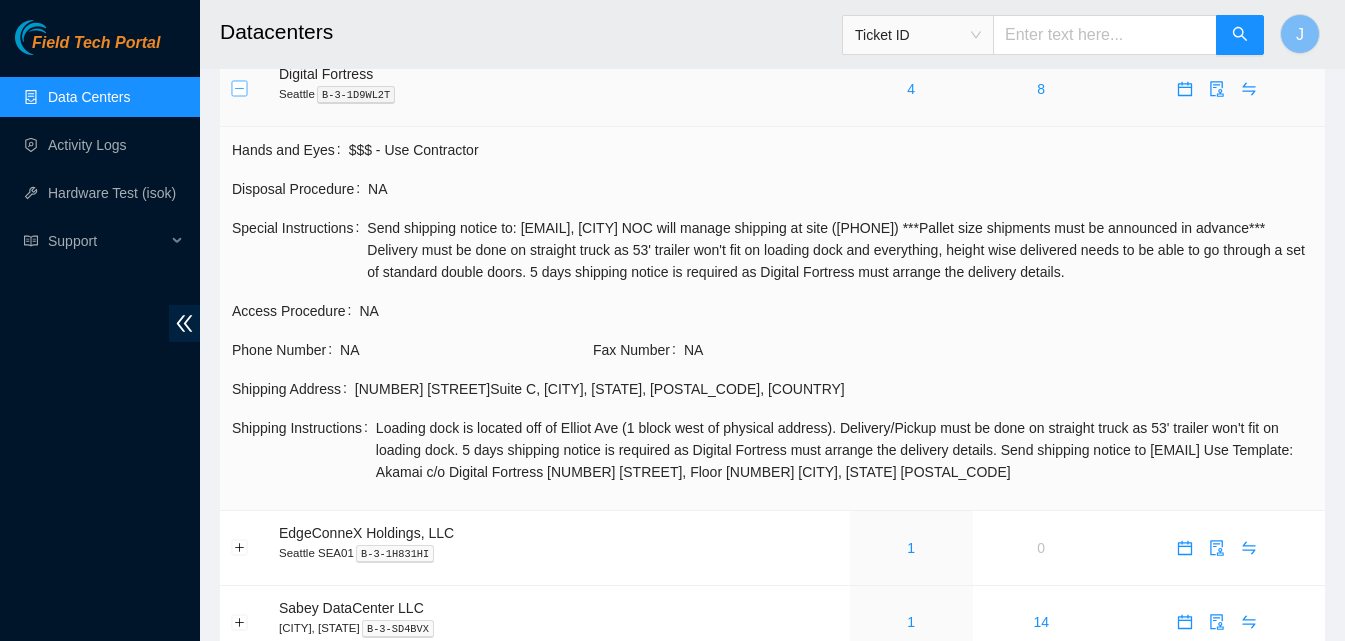 scroll, scrollTop: 0, scrollLeft: 0, axis: both 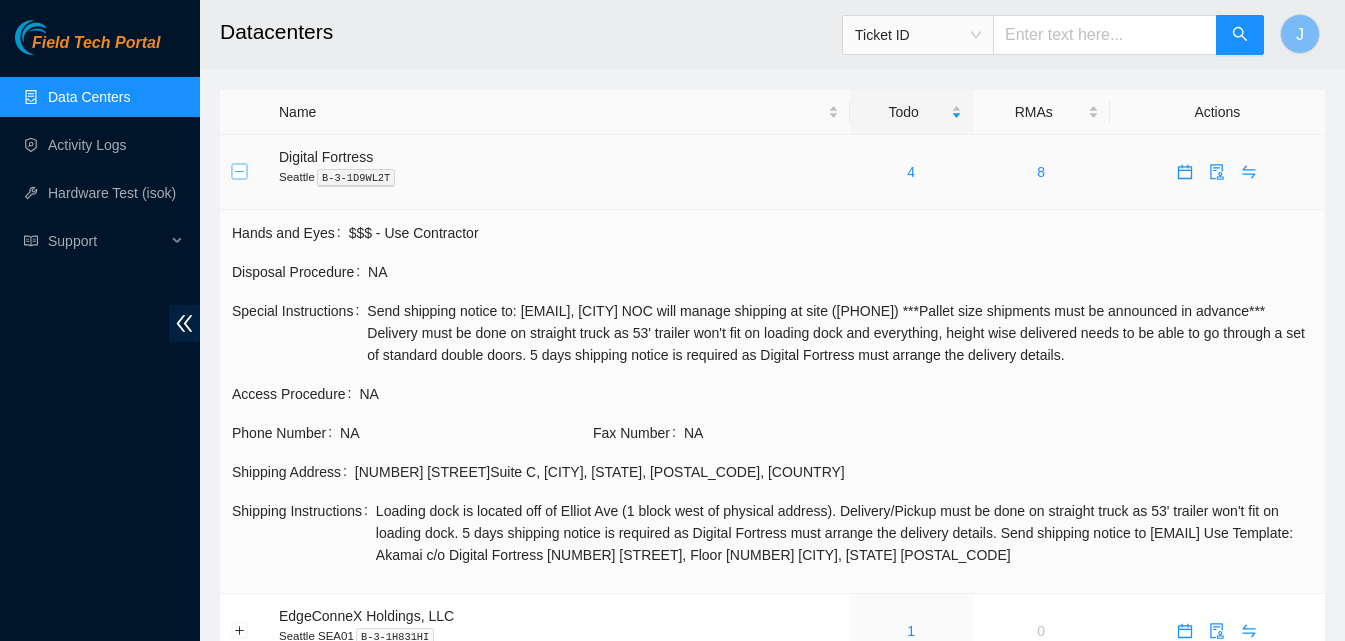 click at bounding box center [240, 172] 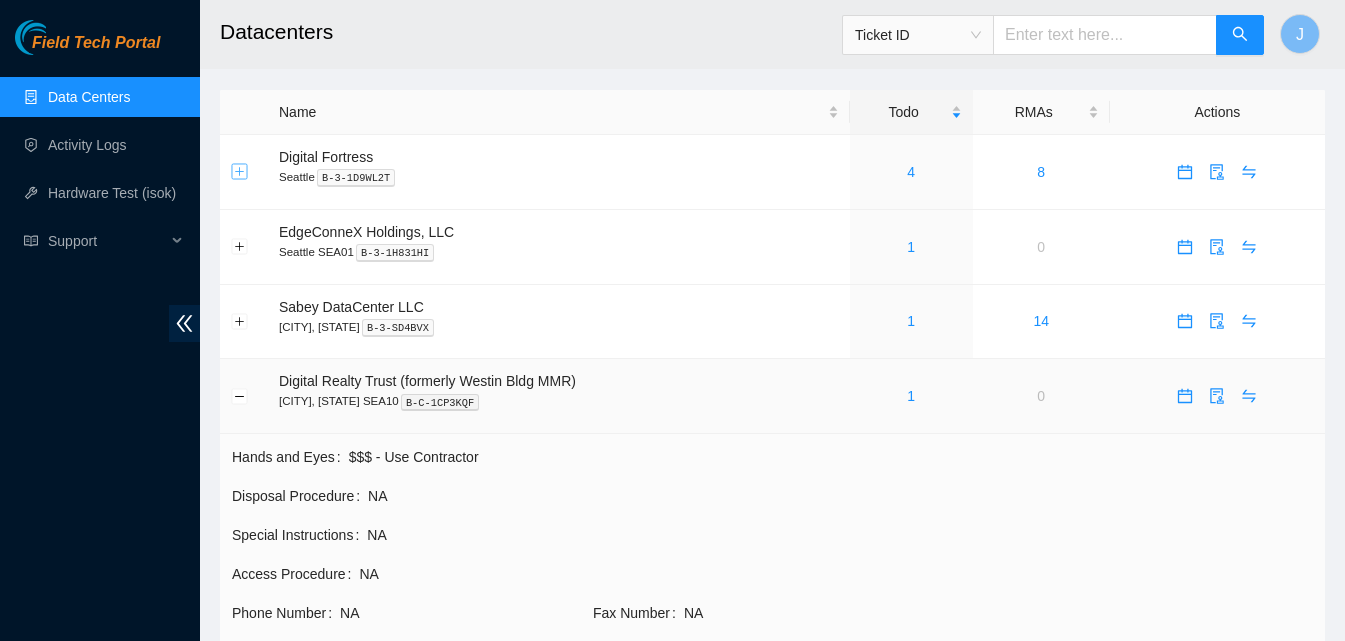 scroll, scrollTop: 40, scrollLeft: 0, axis: vertical 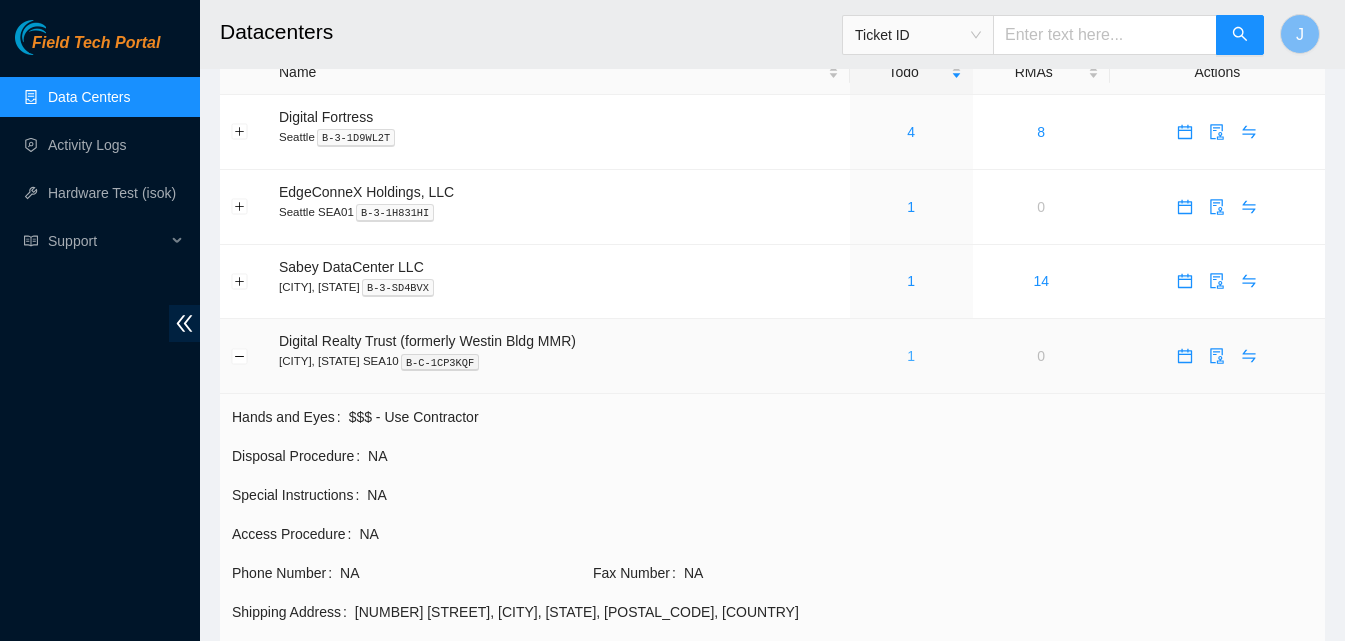 click on "1" at bounding box center (911, 356) 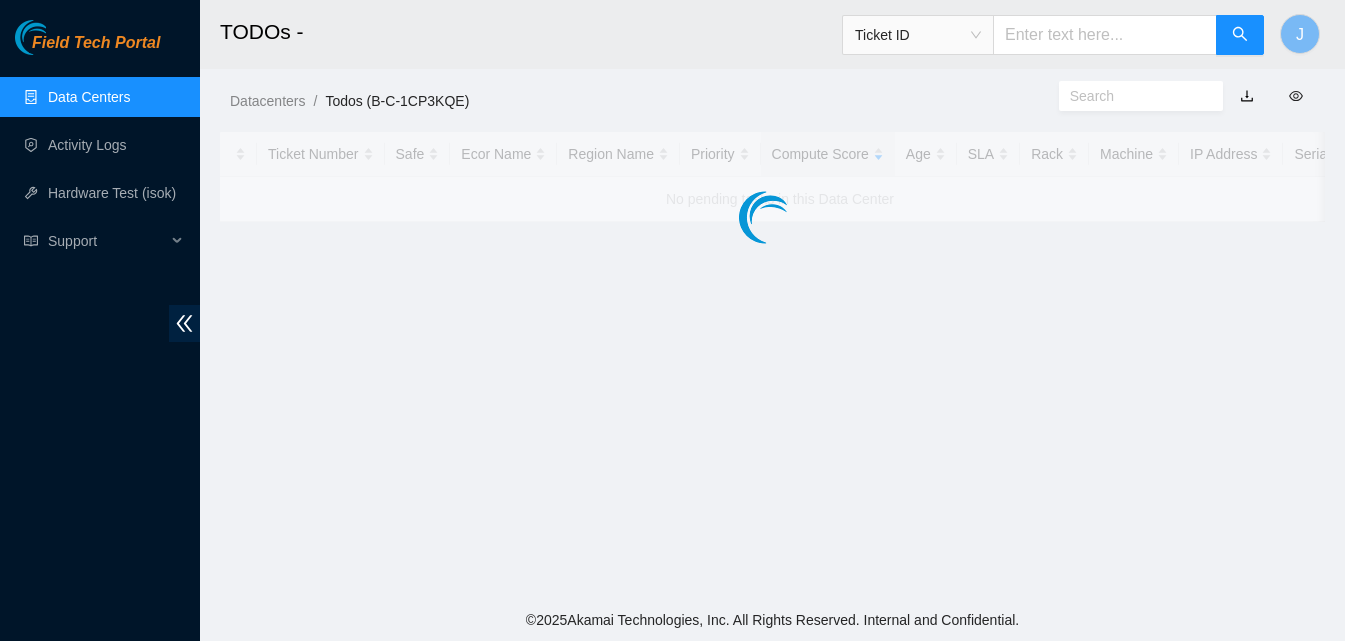 scroll, scrollTop: 0, scrollLeft: 0, axis: both 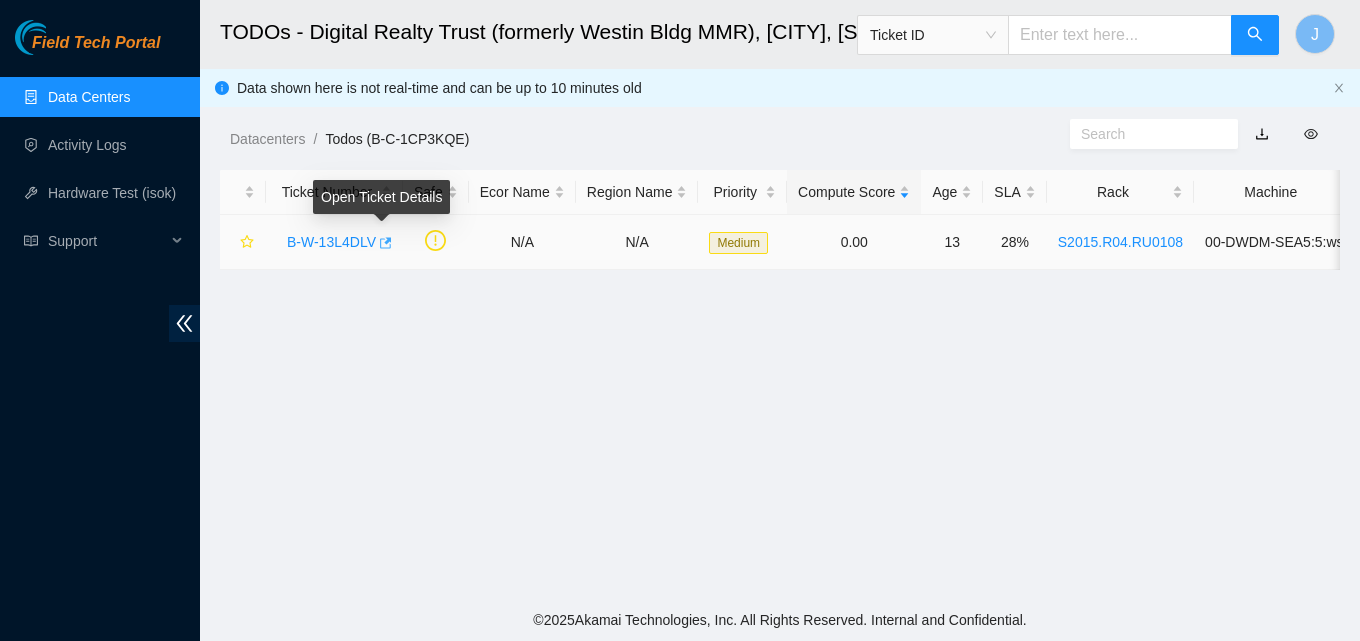 click 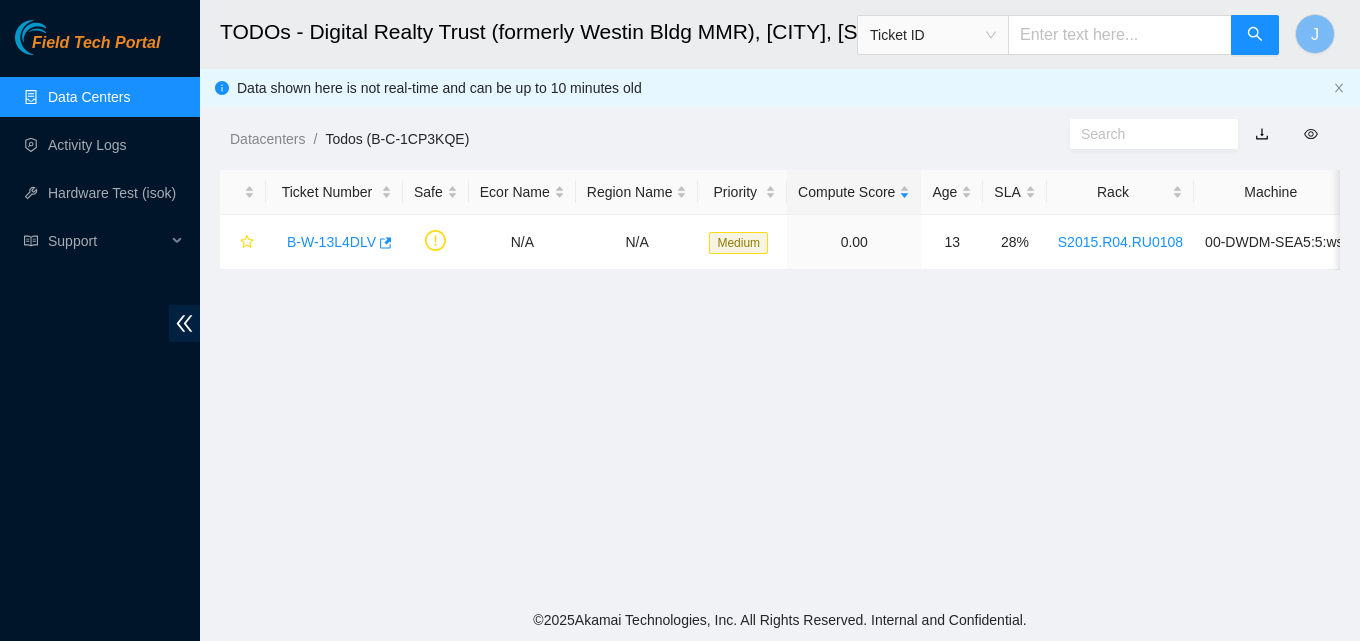 click on "Data Centers" at bounding box center [89, 97] 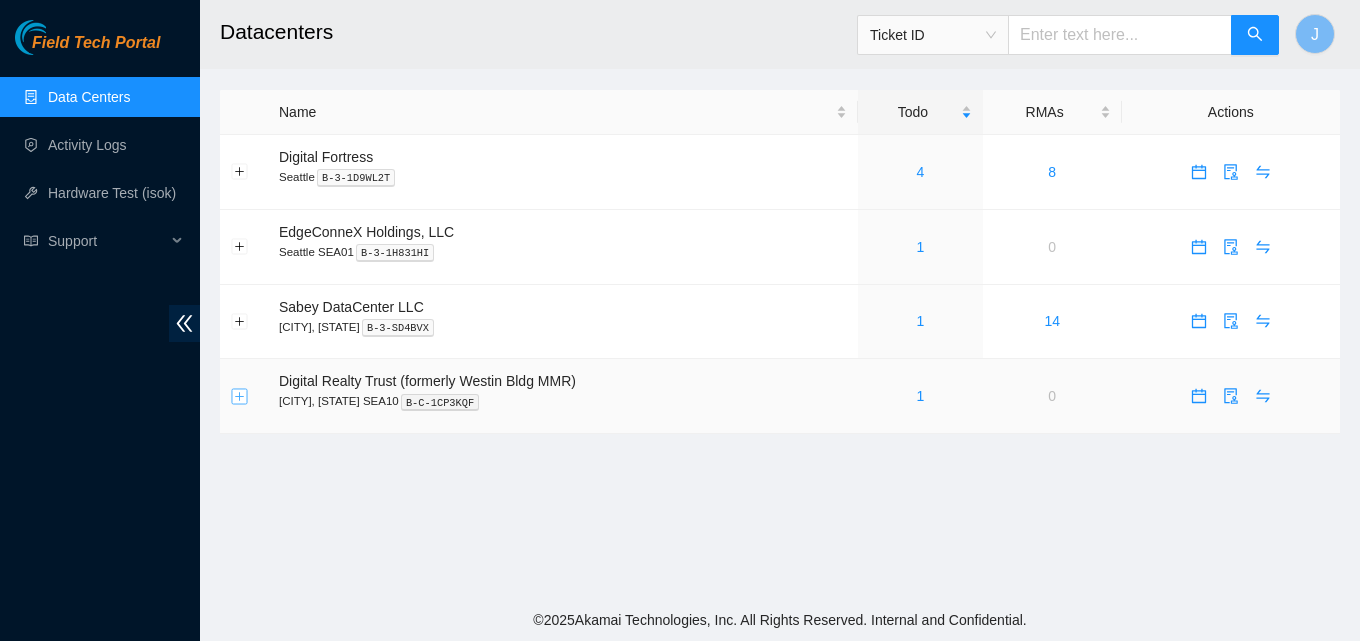click at bounding box center (240, 396) 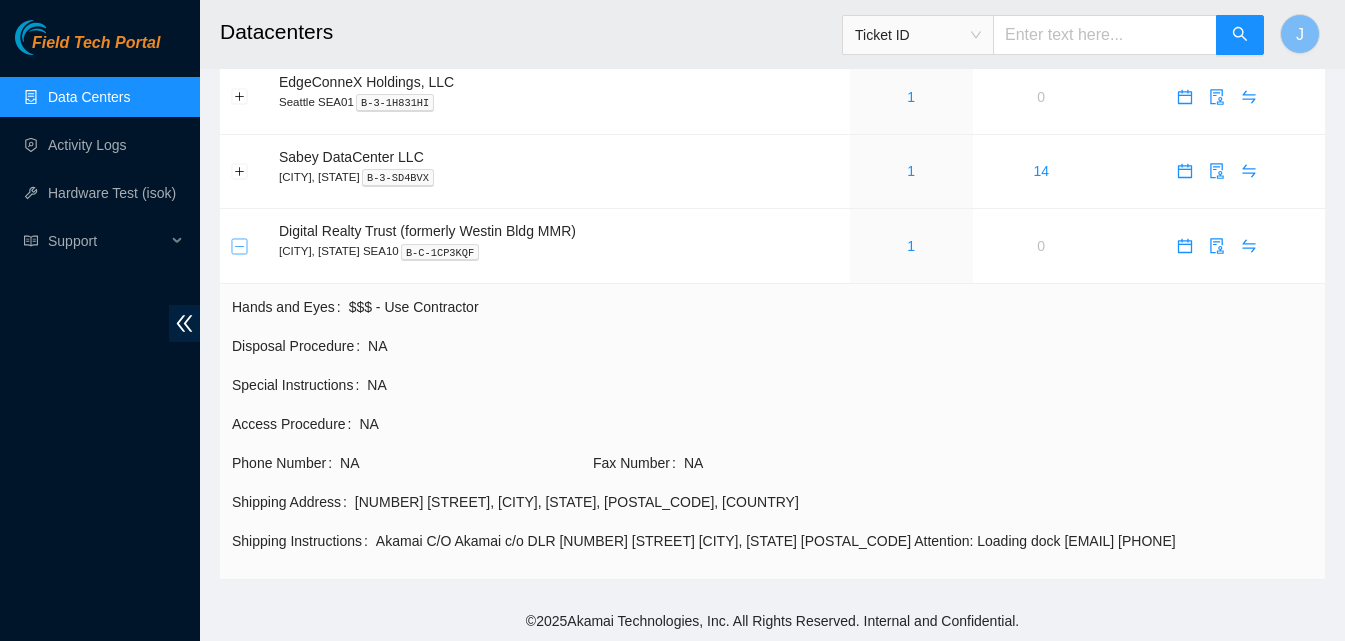 scroll, scrollTop: 151, scrollLeft: 0, axis: vertical 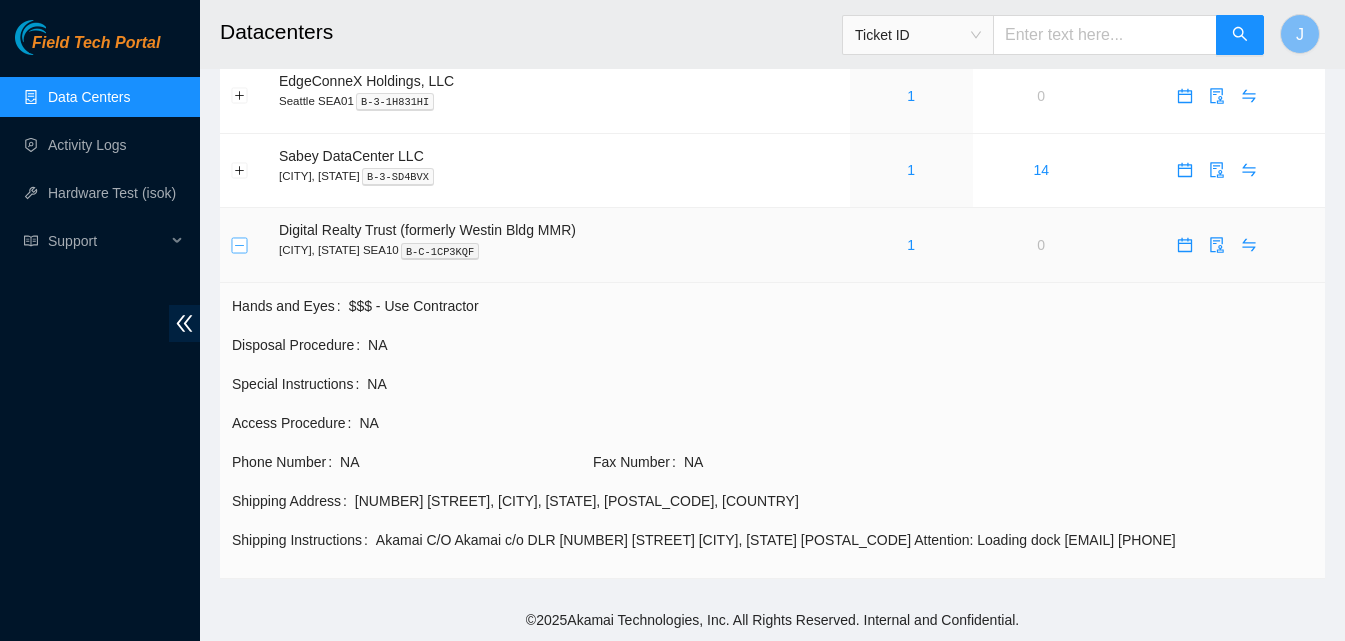 click at bounding box center [240, 245] 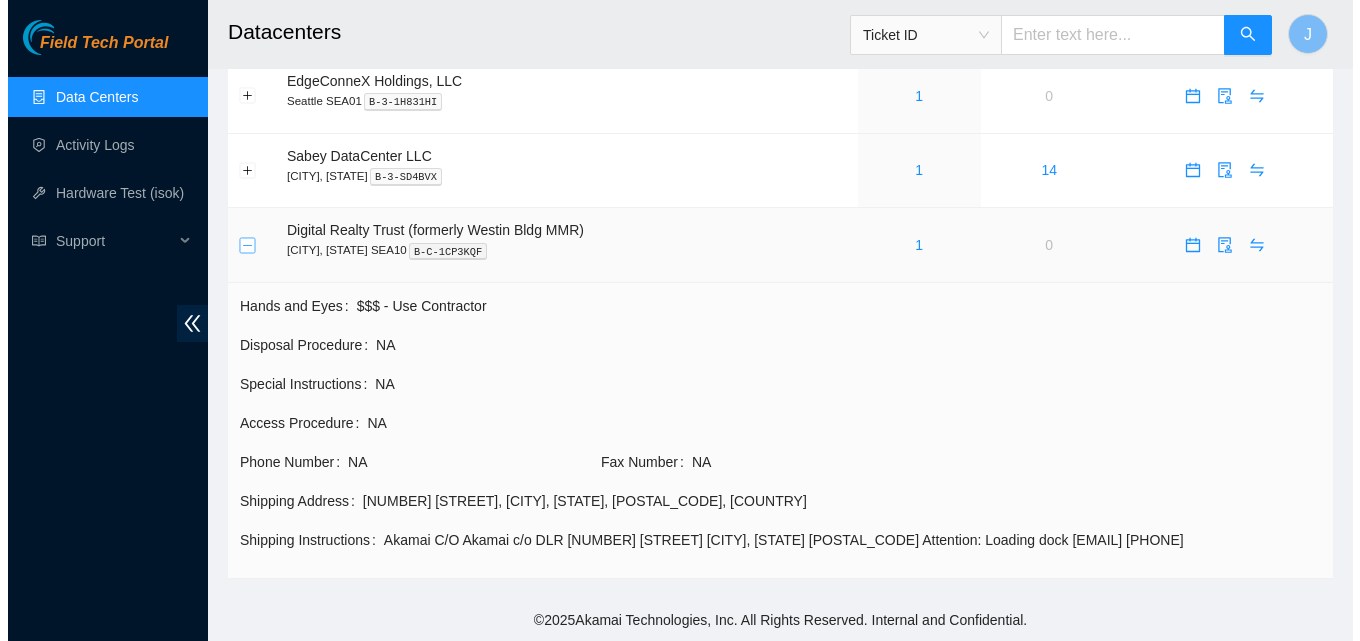 scroll, scrollTop: 0, scrollLeft: 0, axis: both 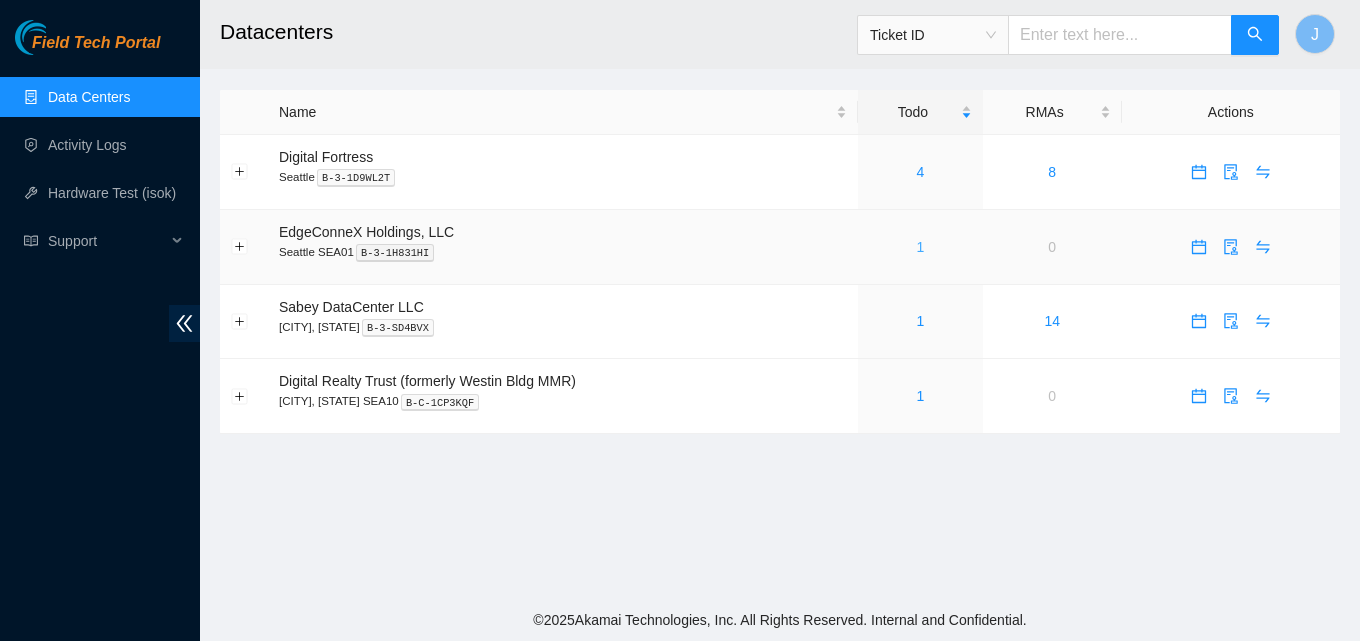 click on "1" at bounding box center (920, 247) 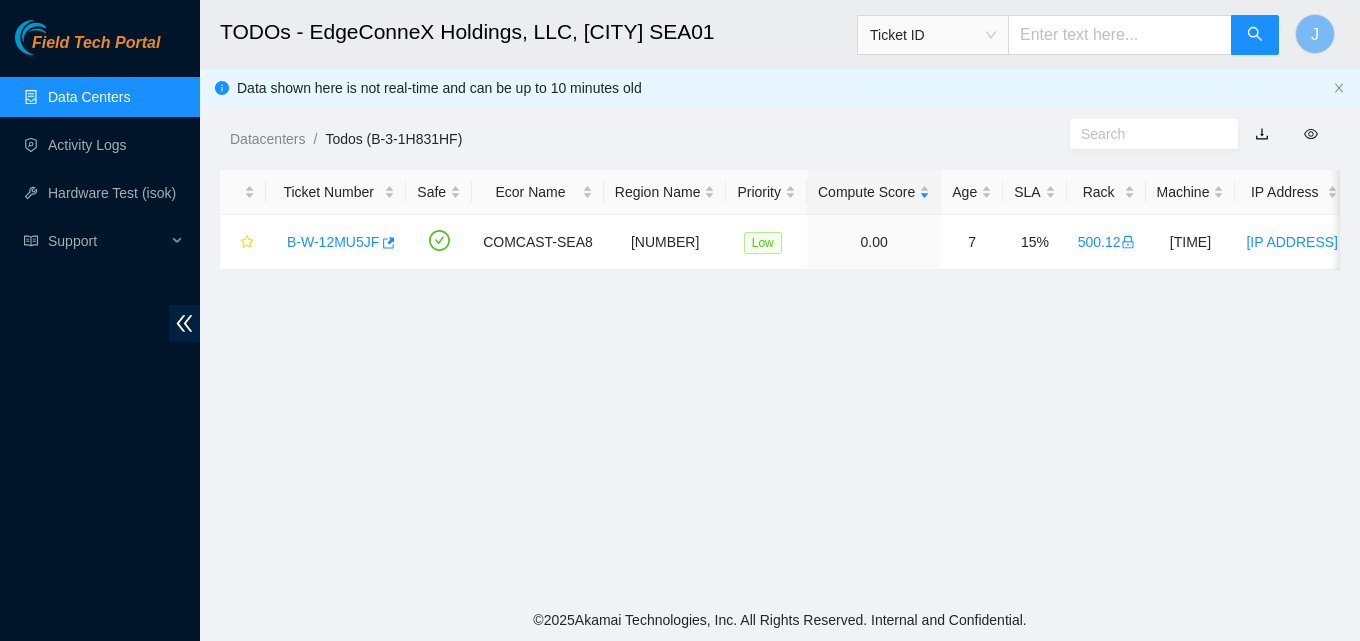 click on "Data Centers" at bounding box center (89, 97) 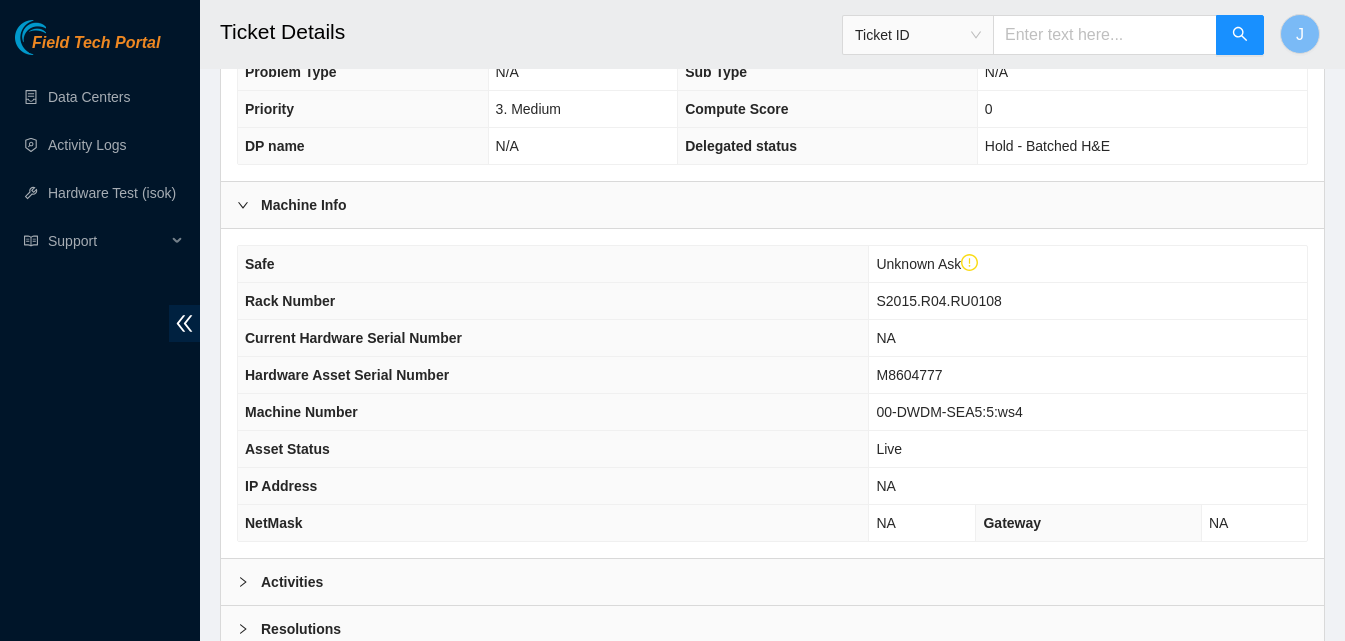 scroll, scrollTop: 500, scrollLeft: 0, axis: vertical 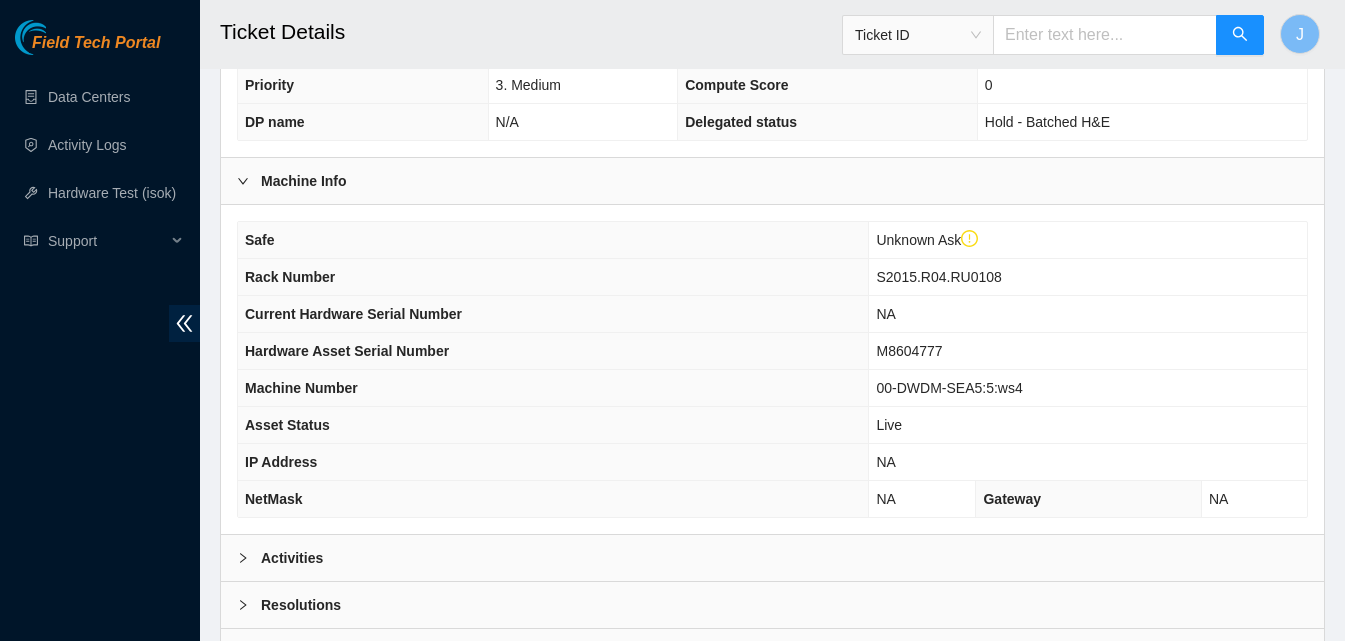 drag, startPoint x: 482, startPoint y: 543, endPoint x: 537, endPoint y: 533, distance: 55.9017 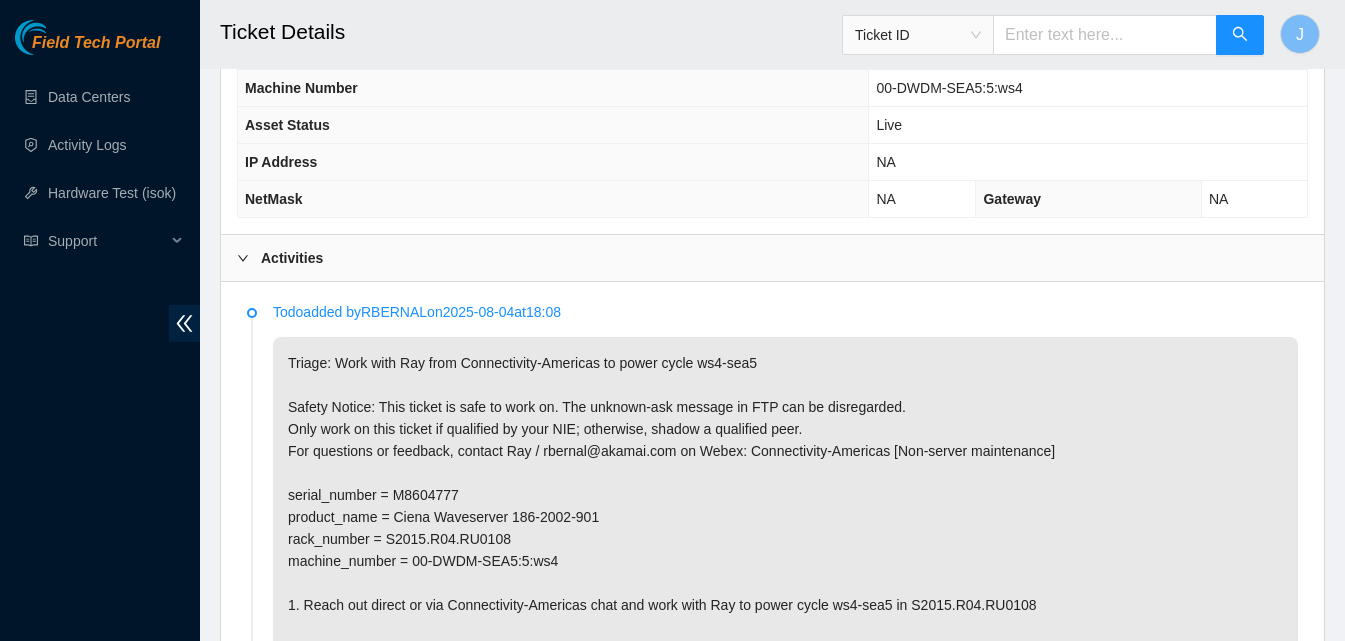 scroll, scrollTop: 900, scrollLeft: 0, axis: vertical 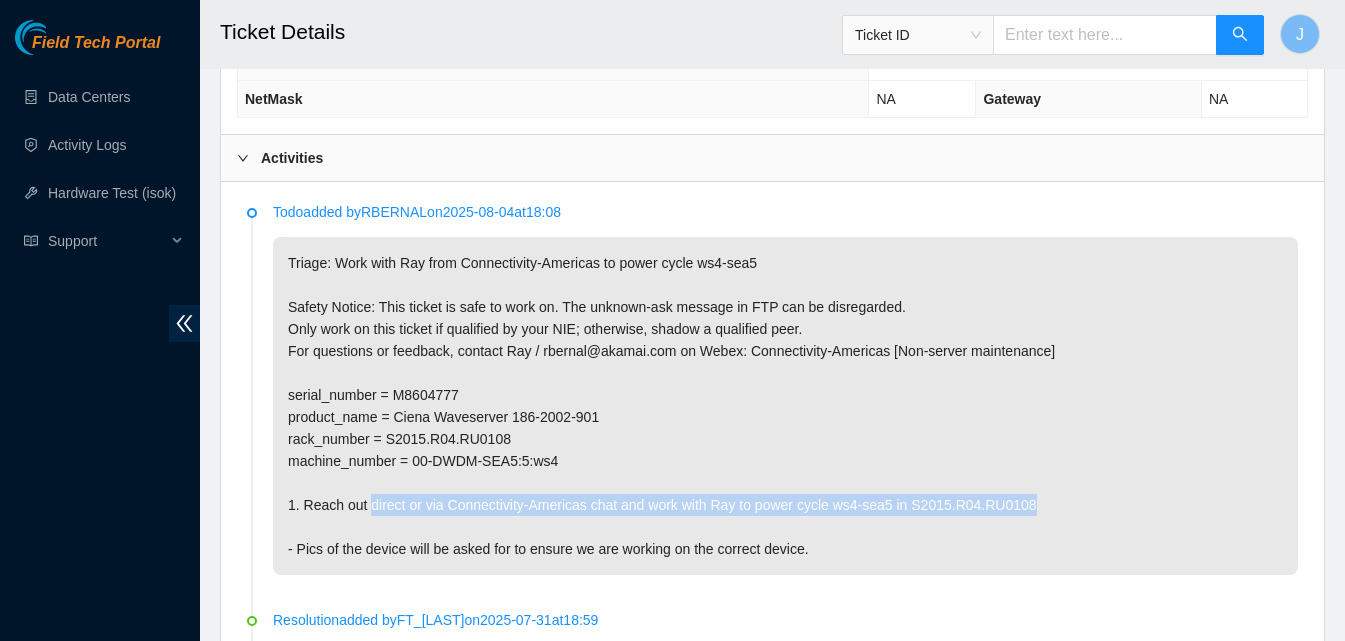 drag, startPoint x: 367, startPoint y: 504, endPoint x: 1053, endPoint y: 494, distance: 686.0729 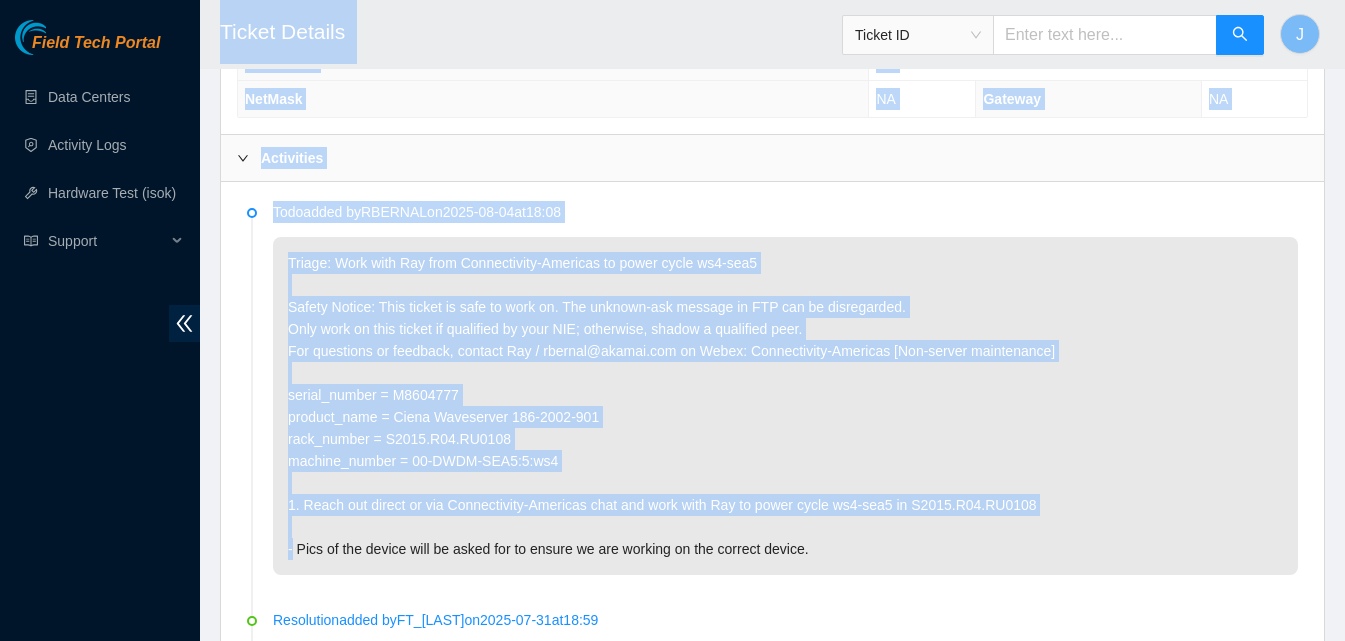 drag, startPoint x: 1054, startPoint y: 494, endPoint x: 195, endPoint y: 486, distance: 859.03723 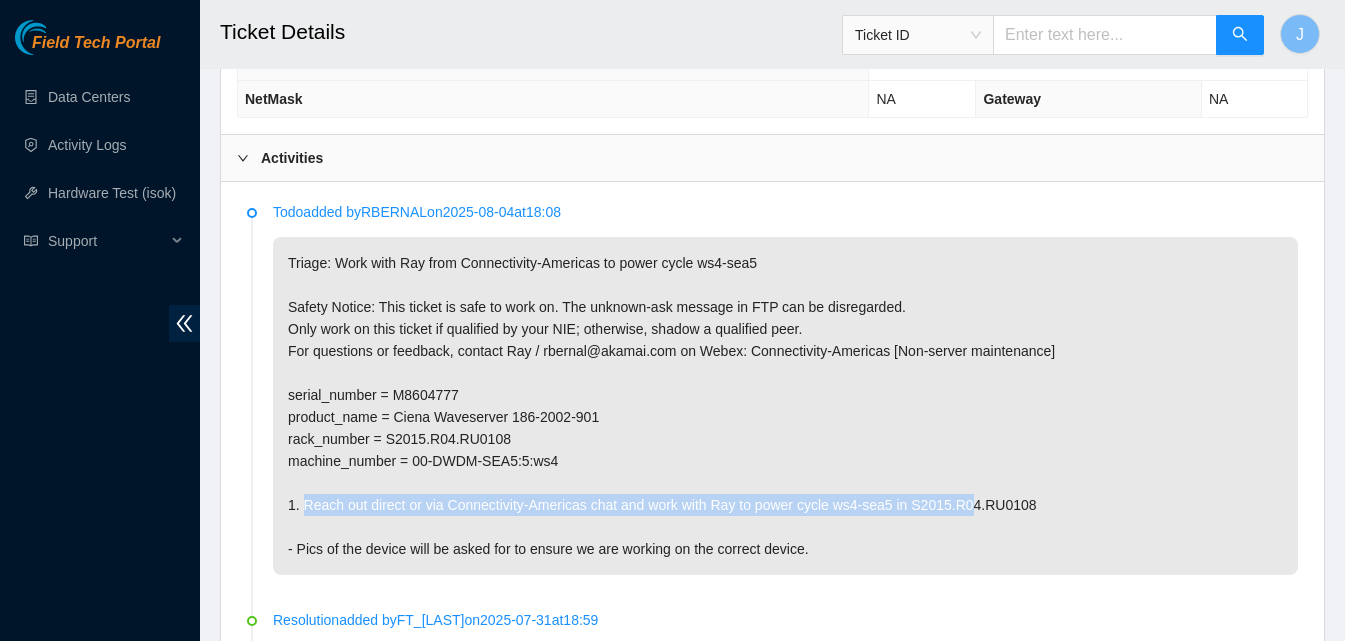 drag, startPoint x: 302, startPoint y: 507, endPoint x: 966, endPoint y: 508, distance: 664.00073 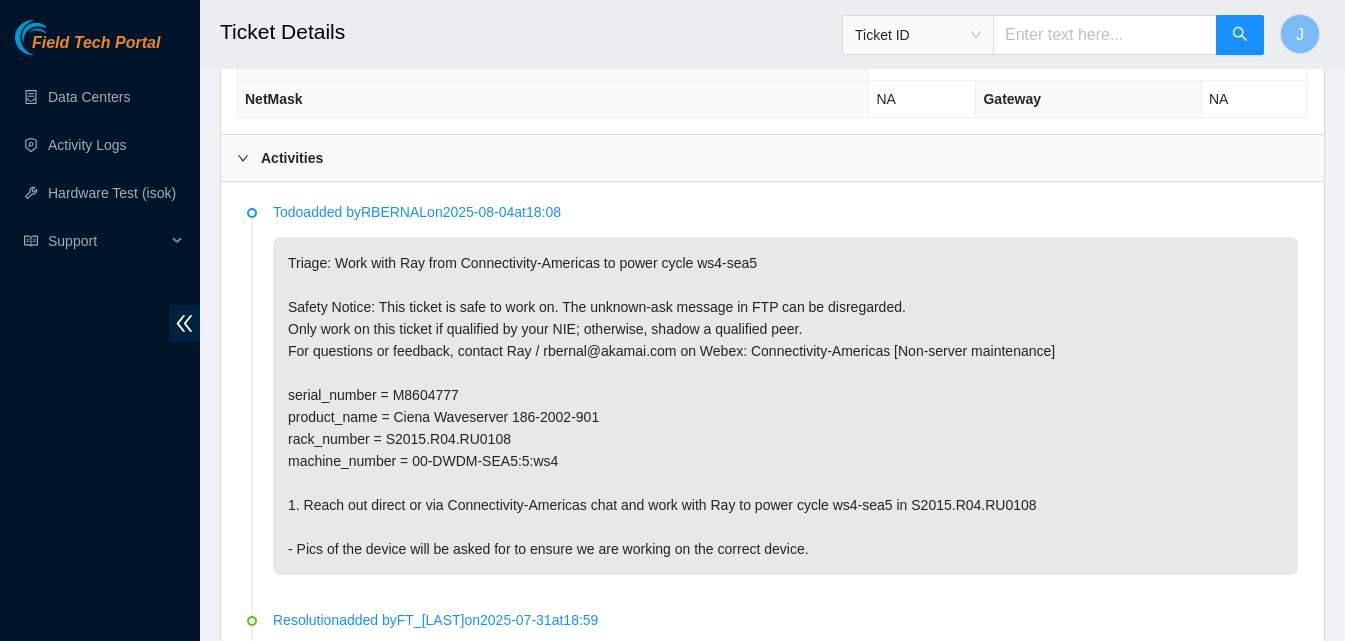 click on "Triage: Work with Ray from Connectivity-Americas to power cycle ws4-sea5
Safety Notice: This ticket is safe to work on. The unknown-ask message in FTP can be disregarded.
Only work on this ticket if qualified by your NIE; otherwise, shadow a qualified peer.
For questions or feedback, contact Ray / rbernal@akamai.com on Webex: Connectivity-Americas [Non-server maintenance]
serial_number = M8604777
product_name = Ciena Waveserver 186-2002-901
rack_number = S2015.R04.RU0108
machine_number = 00-DWDM-SEA5:5:ws4
1. Reach out direct or via Connectivity-Americas chat and work with Ray to power cycle ws4-sea5 in S2015.R04.RU0108
- Pics of the device will be asked for to ensure we are working on the correct device." at bounding box center [785, 406] 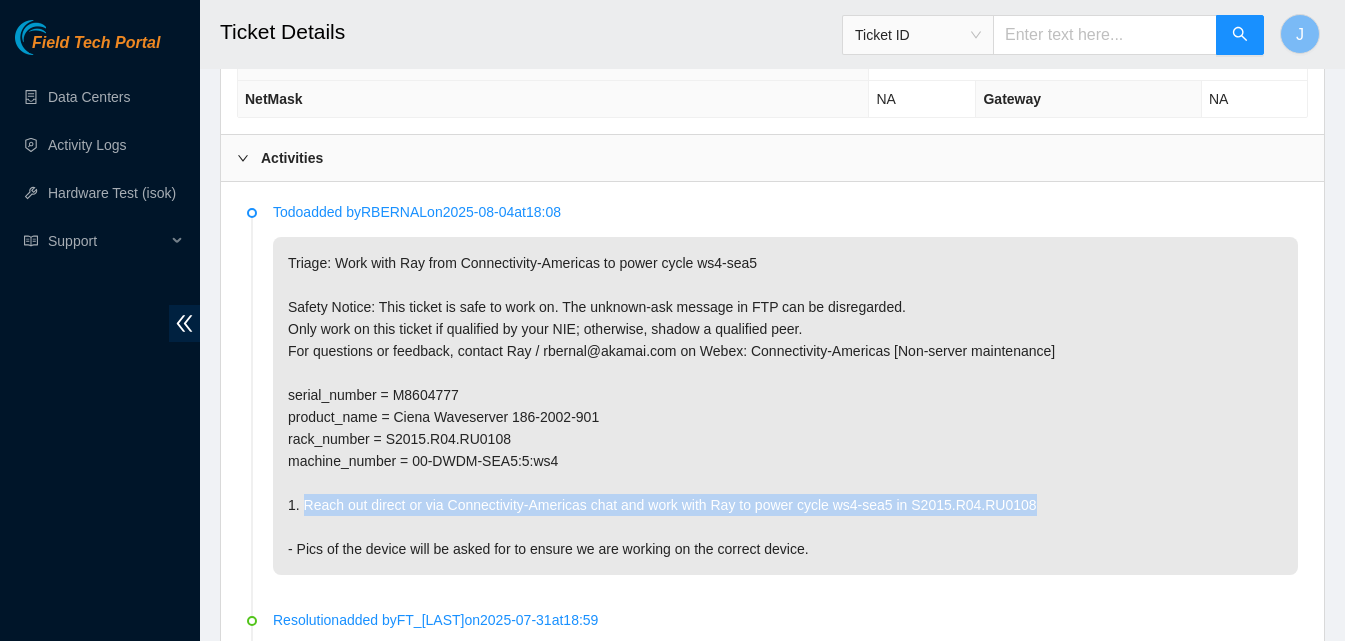 drag, startPoint x: 1022, startPoint y: 496, endPoint x: 306, endPoint y: 505, distance: 716.0566 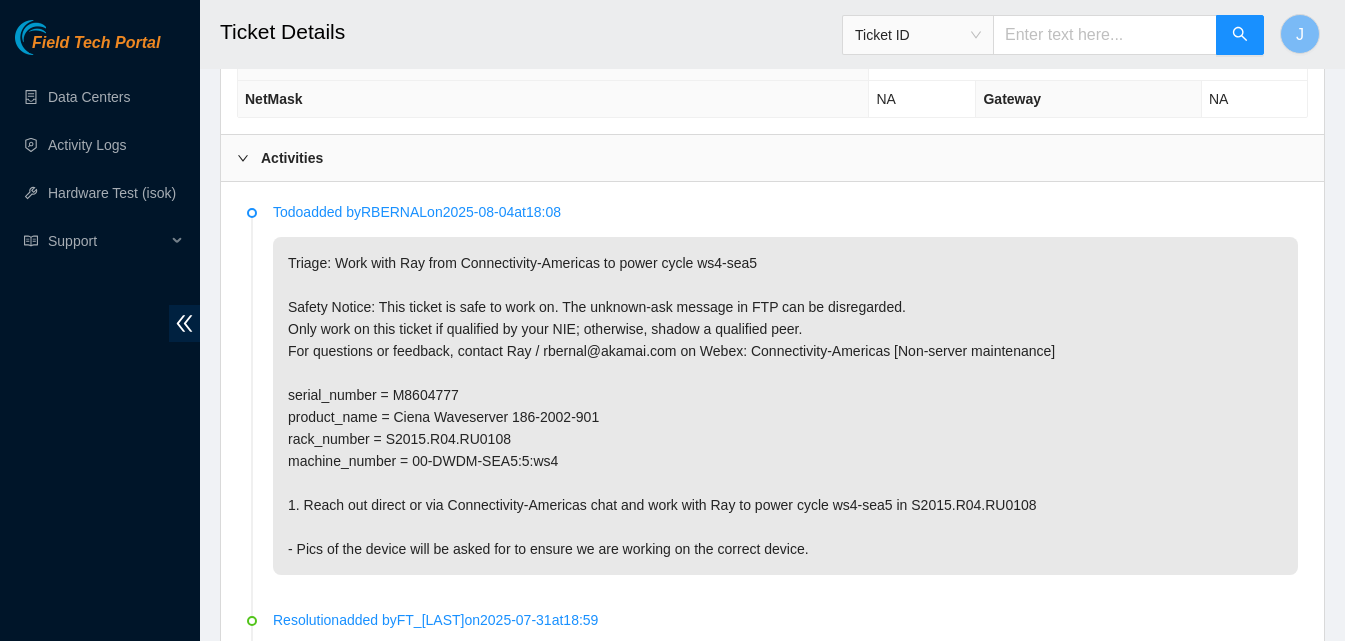 click on "Triage: Work with Ray from Connectivity-Americas to power cycle ws4-sea5
Safety Notice: This ticket is safe to work on. The unknown-ask message in FTP can be disregarded.
Only work on this ticket if qualified by your NIE; otherwise, shadow a qualified peer.
For questions or feedback, contact Ray / rbernal@akamai.com on Webex: Connectivity-Americas [Non-server maintenance]
serial_number = M8604777
product_name = Ciena Waveserver 186-2002-901
rack_number = S2015.R04.RU0108
machine_number = 00-DWDM-SEA5:5:ws4
1. Reach out direct or via Connectivity-Americas chat and work with Ray to power cycle ws4-sea5 in S2015.R04.RU0108
- Pics of the device will be asked for to ensure we are working on the correct device." at bounding box center [785, 406] 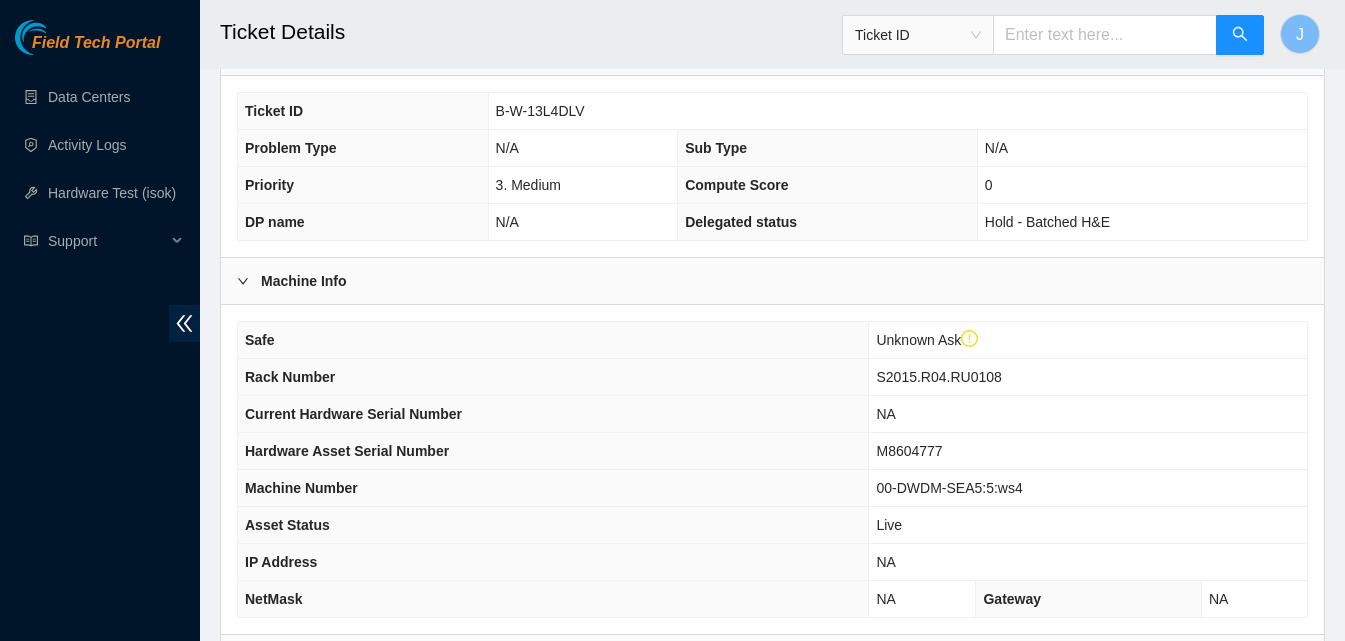 scroll, scrollTop: 500, scrollLeft: 0, axis: vertical 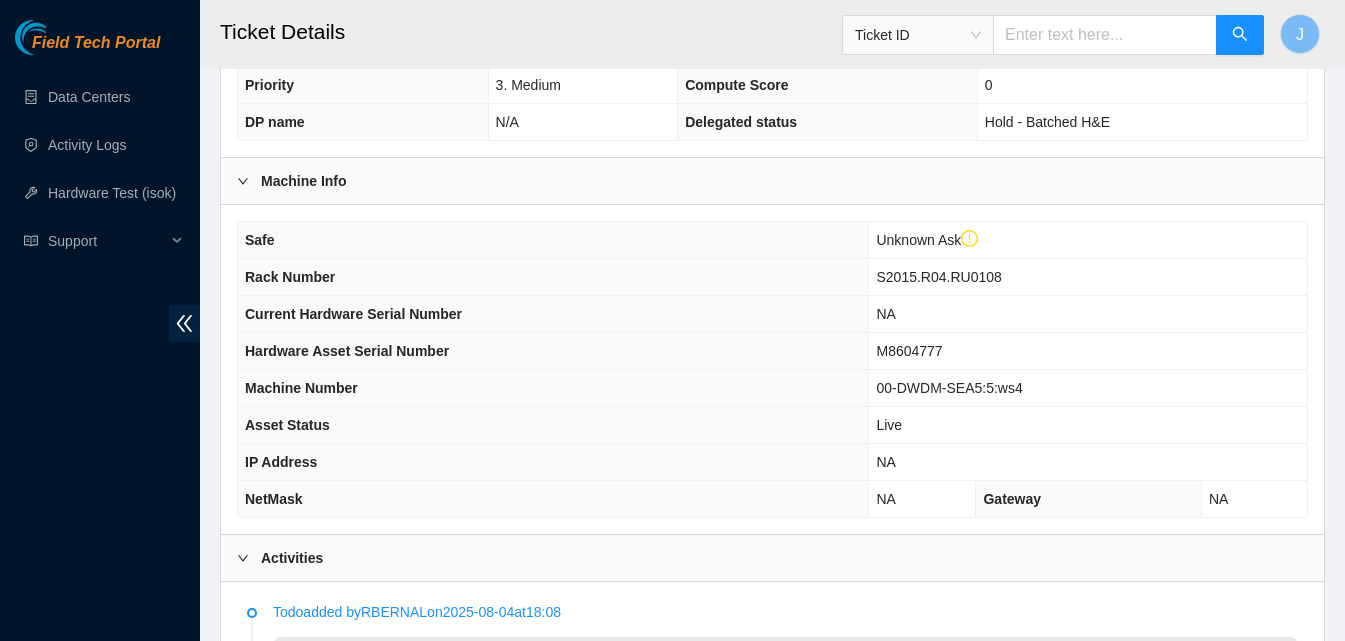click on "00-DWDM-SEA5:5:ws4" at bounding box center [949, 388] 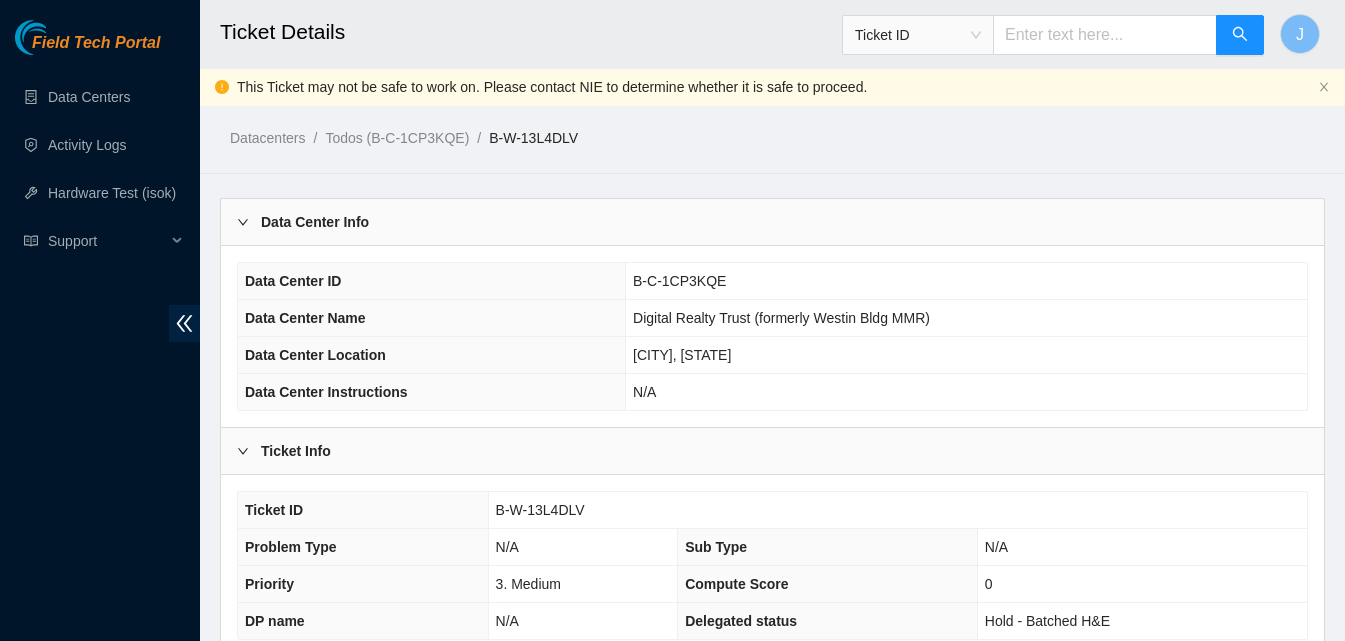 scroll, scrollTop: 0, scrollLeft: 0, axis: both 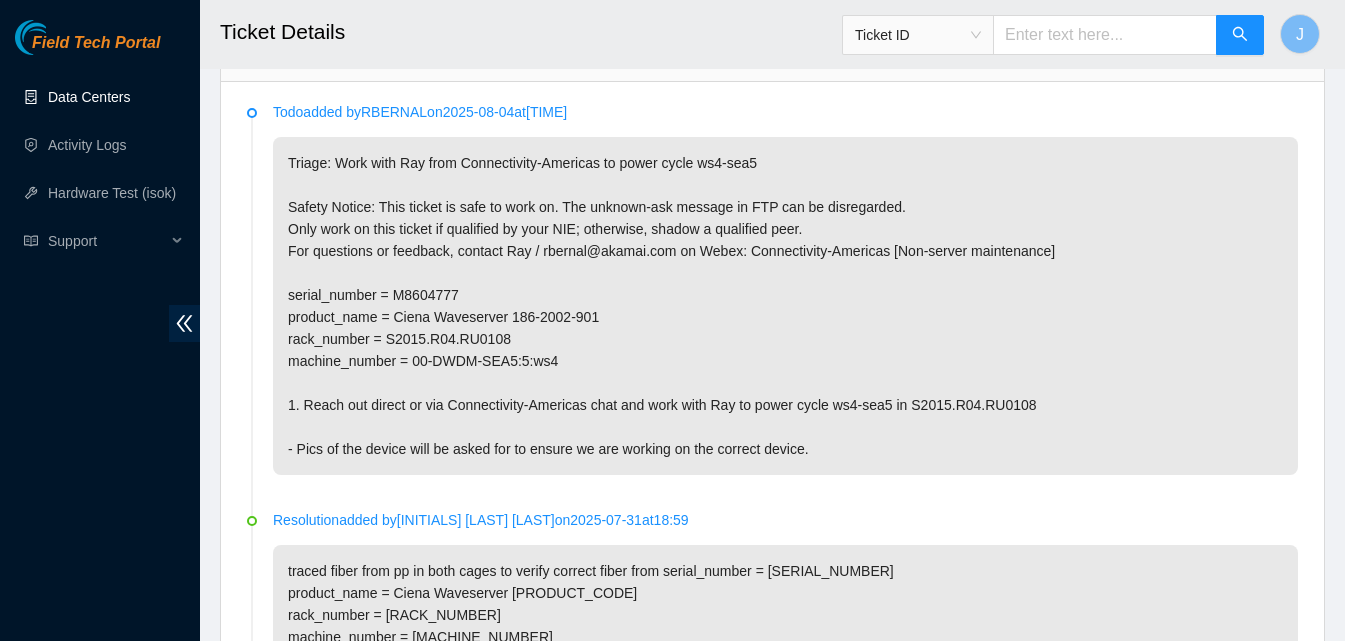click on "Data Centers" at bounding box center [89, 97] 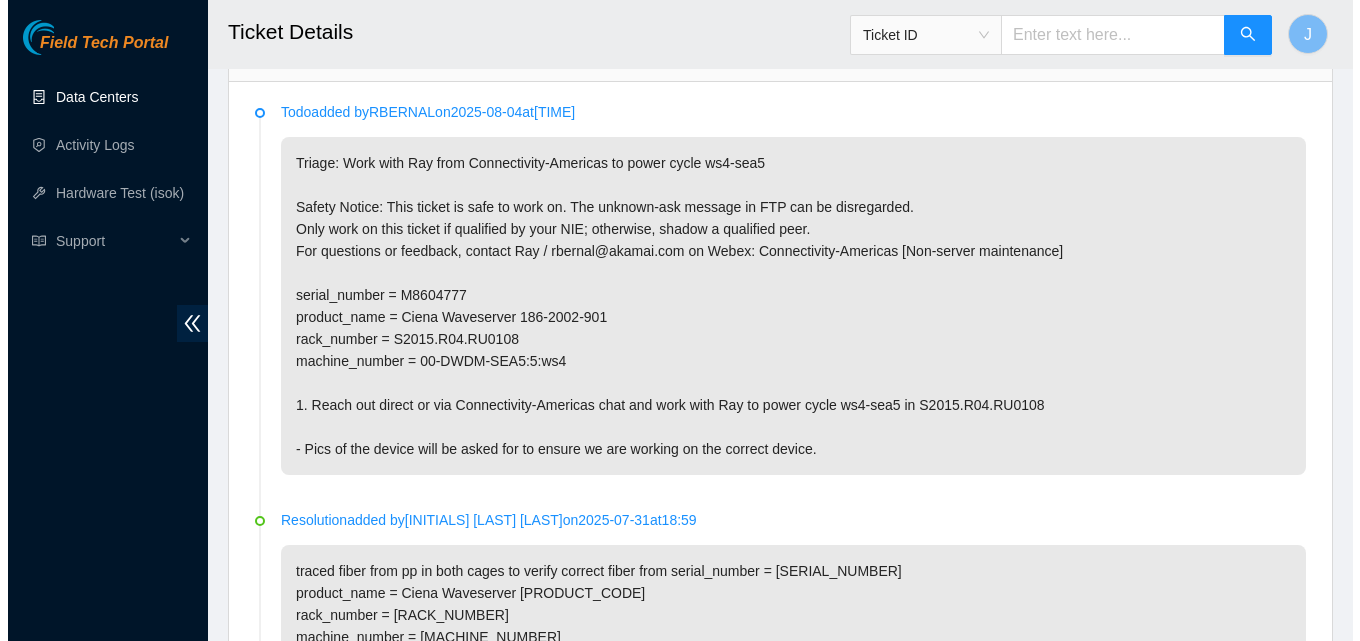 scroll, scrollTop: 0, scrollLeft: 0, axis: both 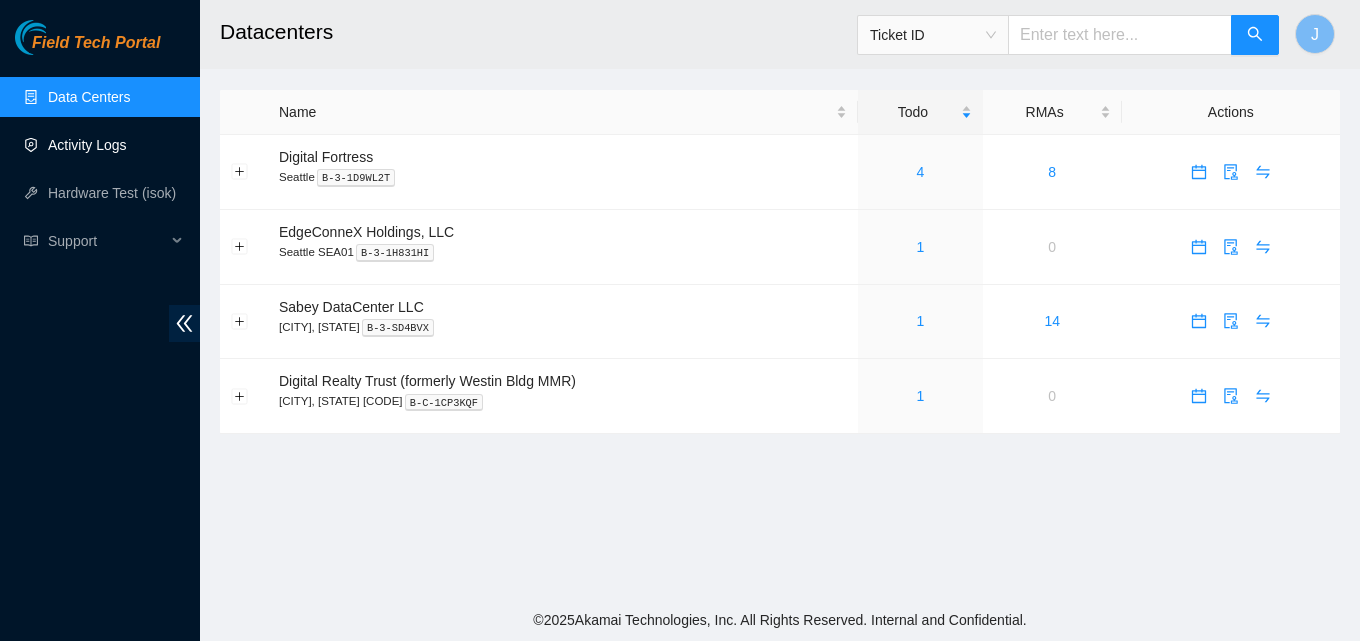 click on "Activity Logs" at bounding box center [87, 145] 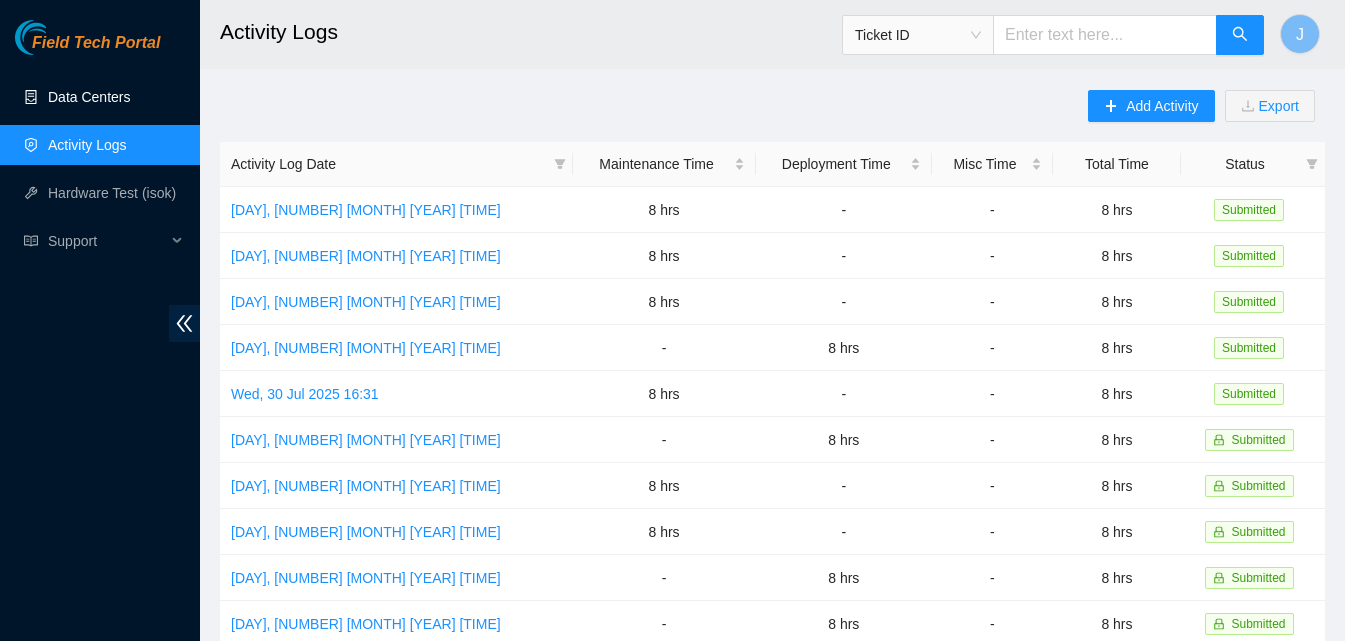 click on "Data Centers" at bounding box center (89, 97) 